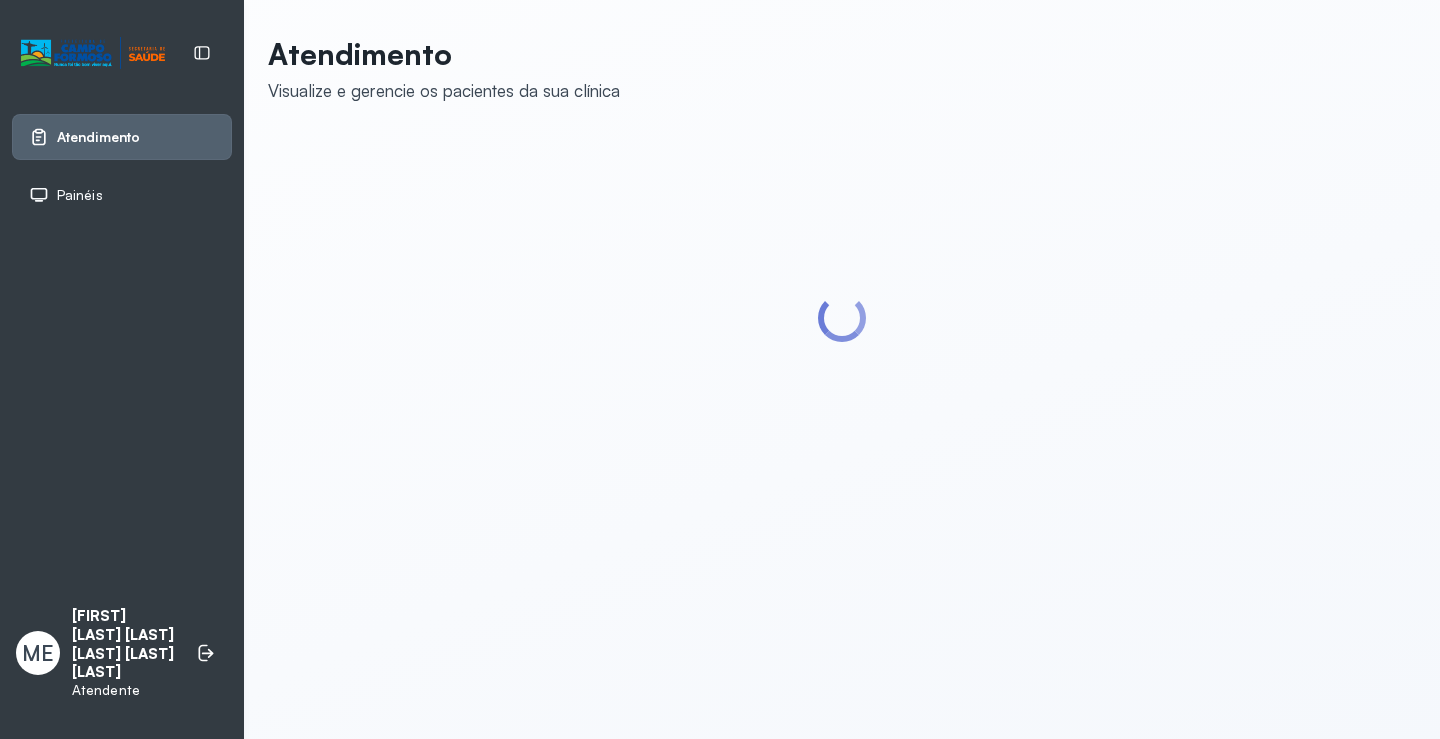scroll, scrollTop: 0, scrollLeft: 0, axis: both 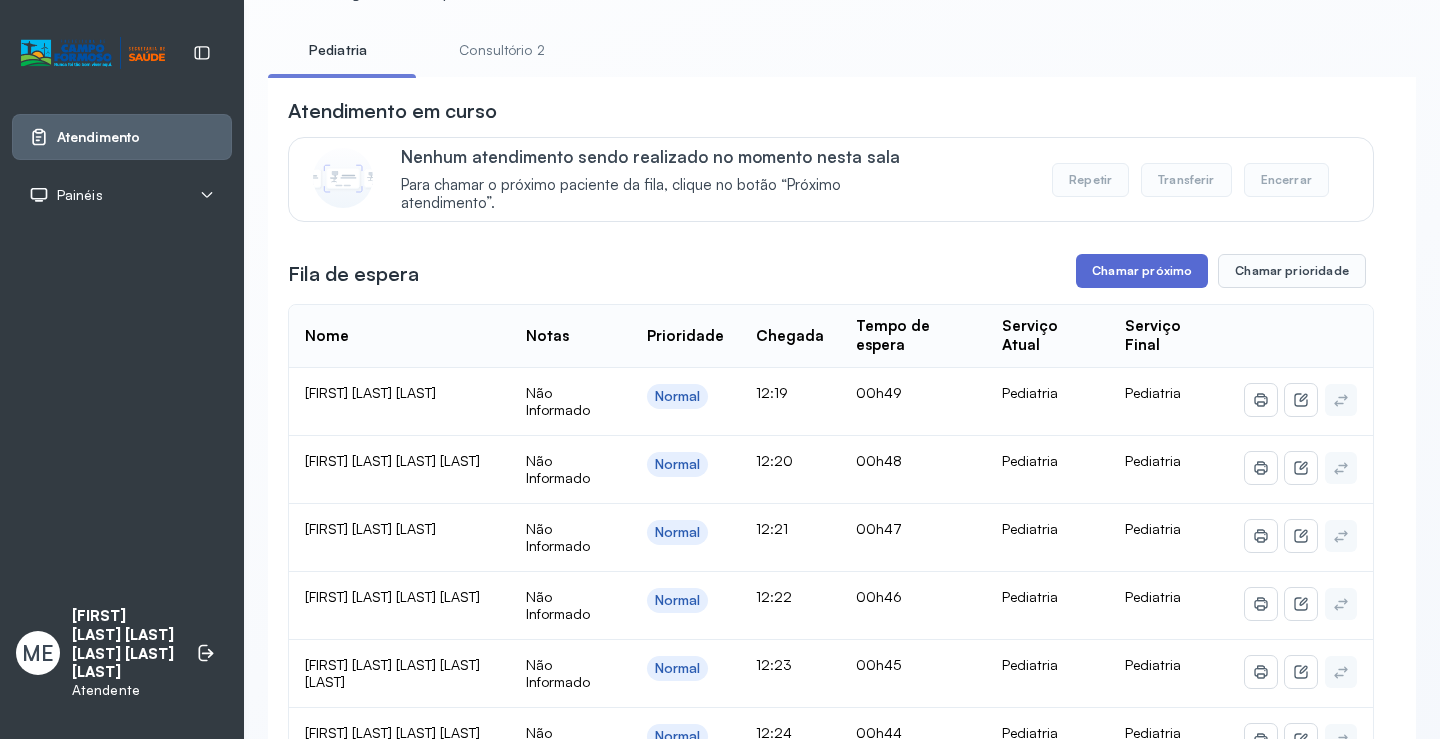click on "Chamar próximo" at bounding box center [1142, 271] 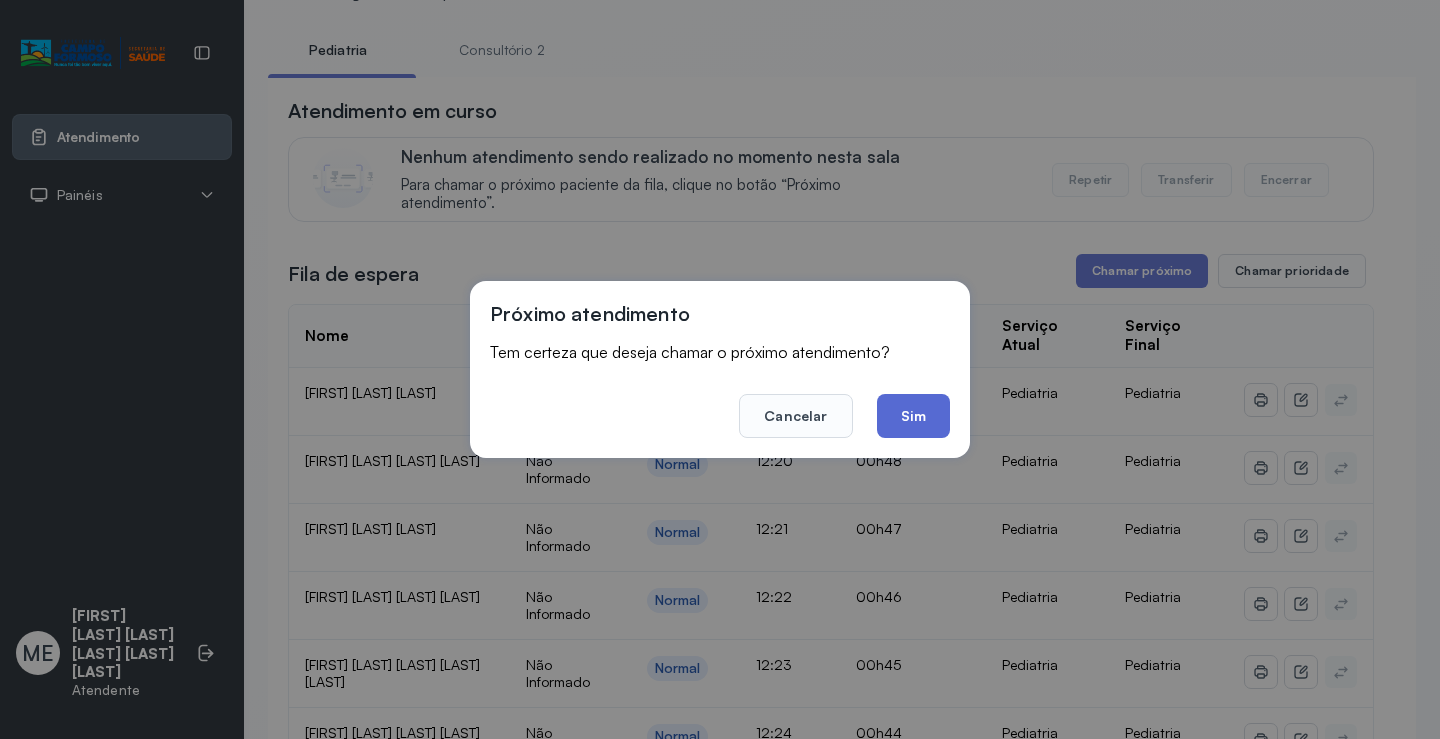 click on "Sim" 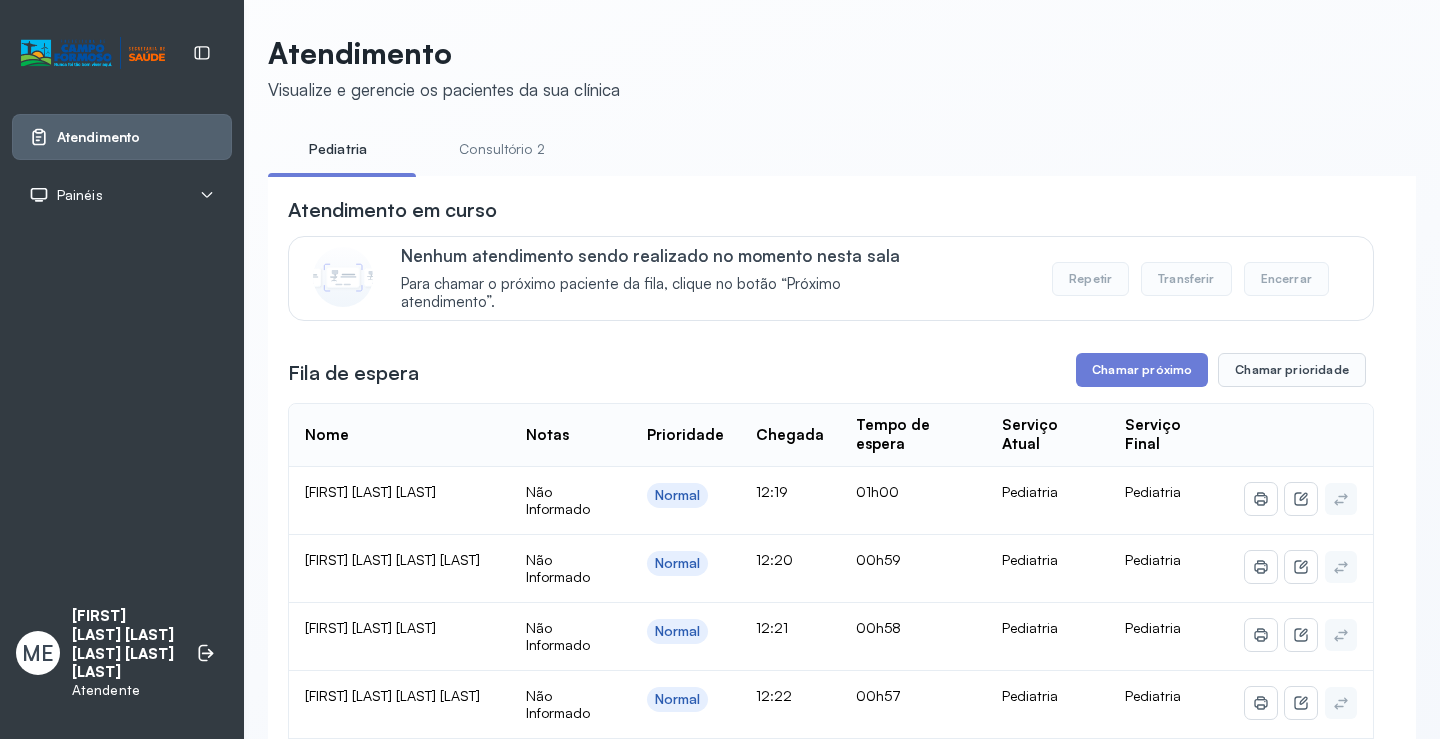 scroll, scrollTop: 100, scrollLeft: 0, axis: vertical 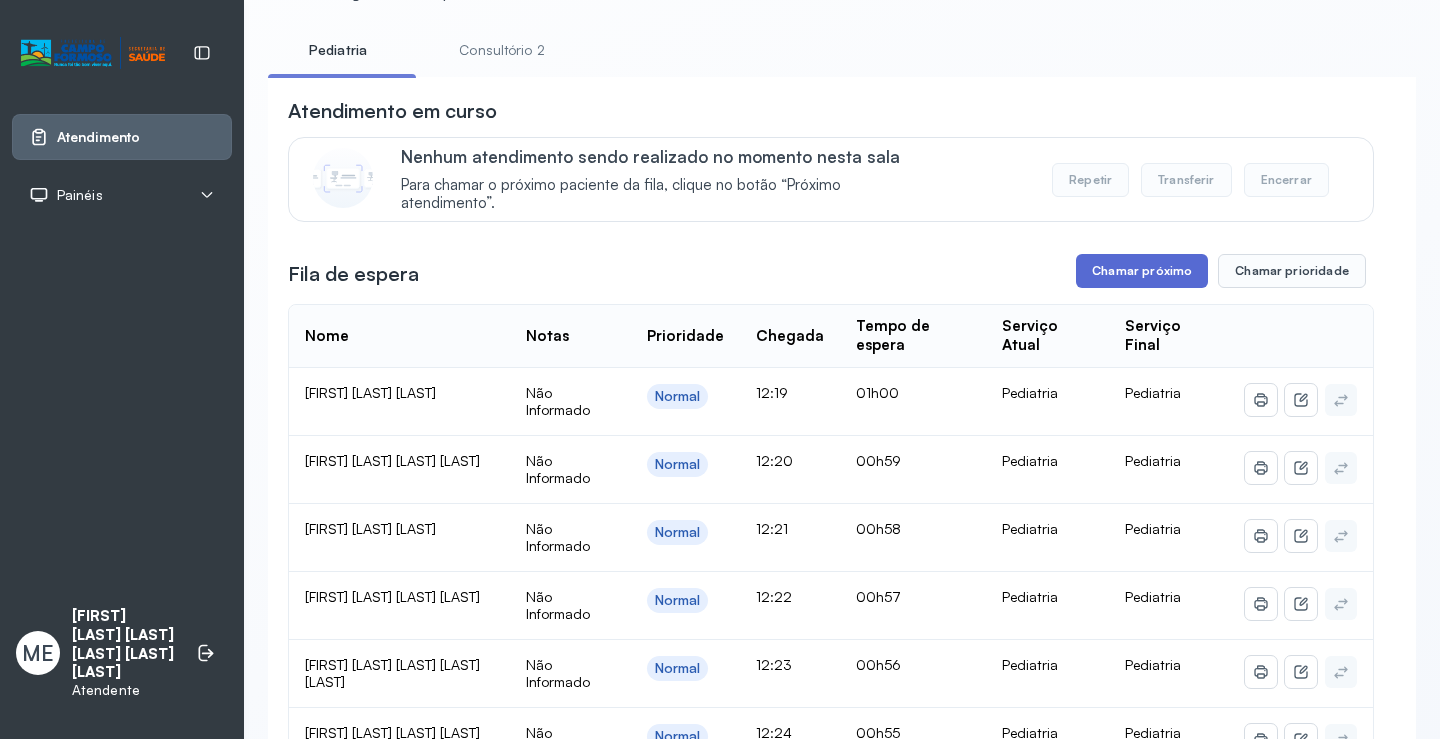 click on "Chamar próximo" at bounding box center (1142, 271) 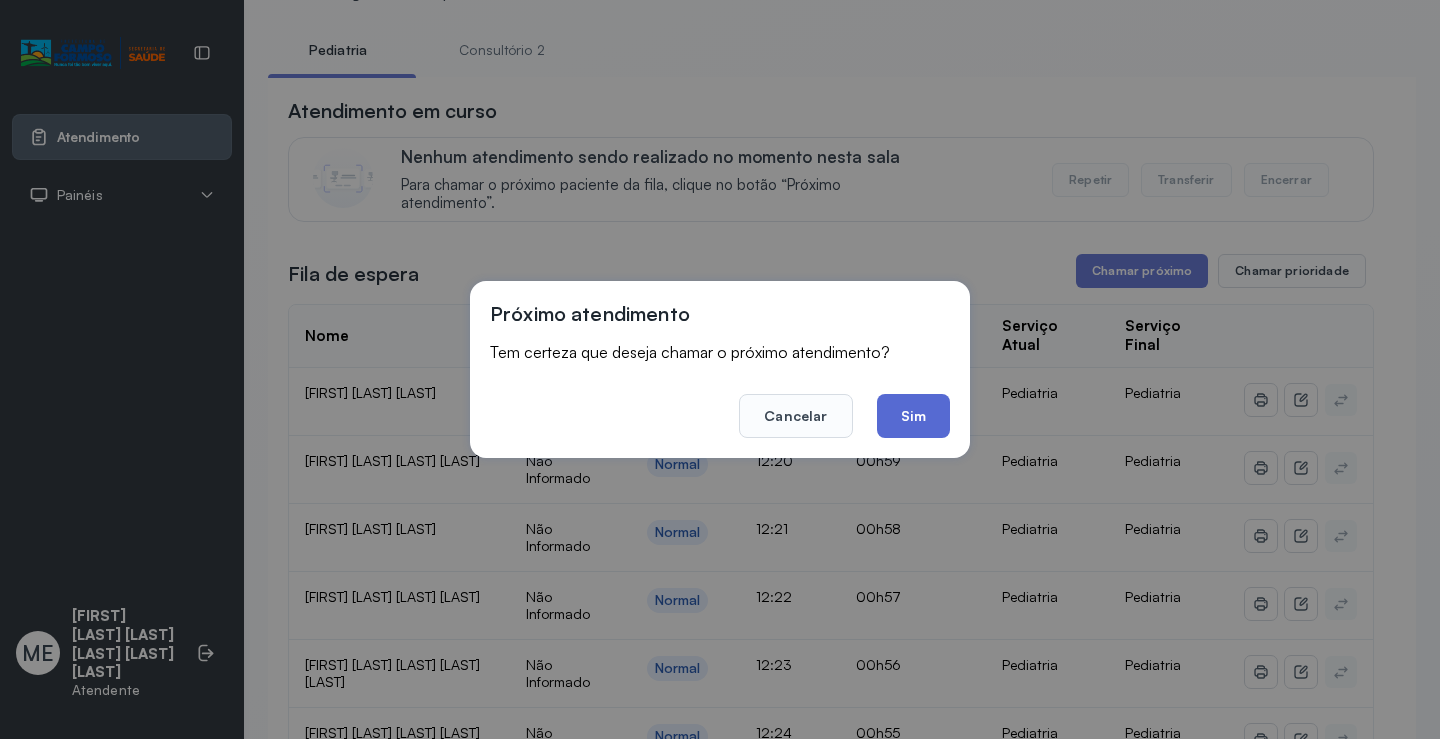 click on "Sim" 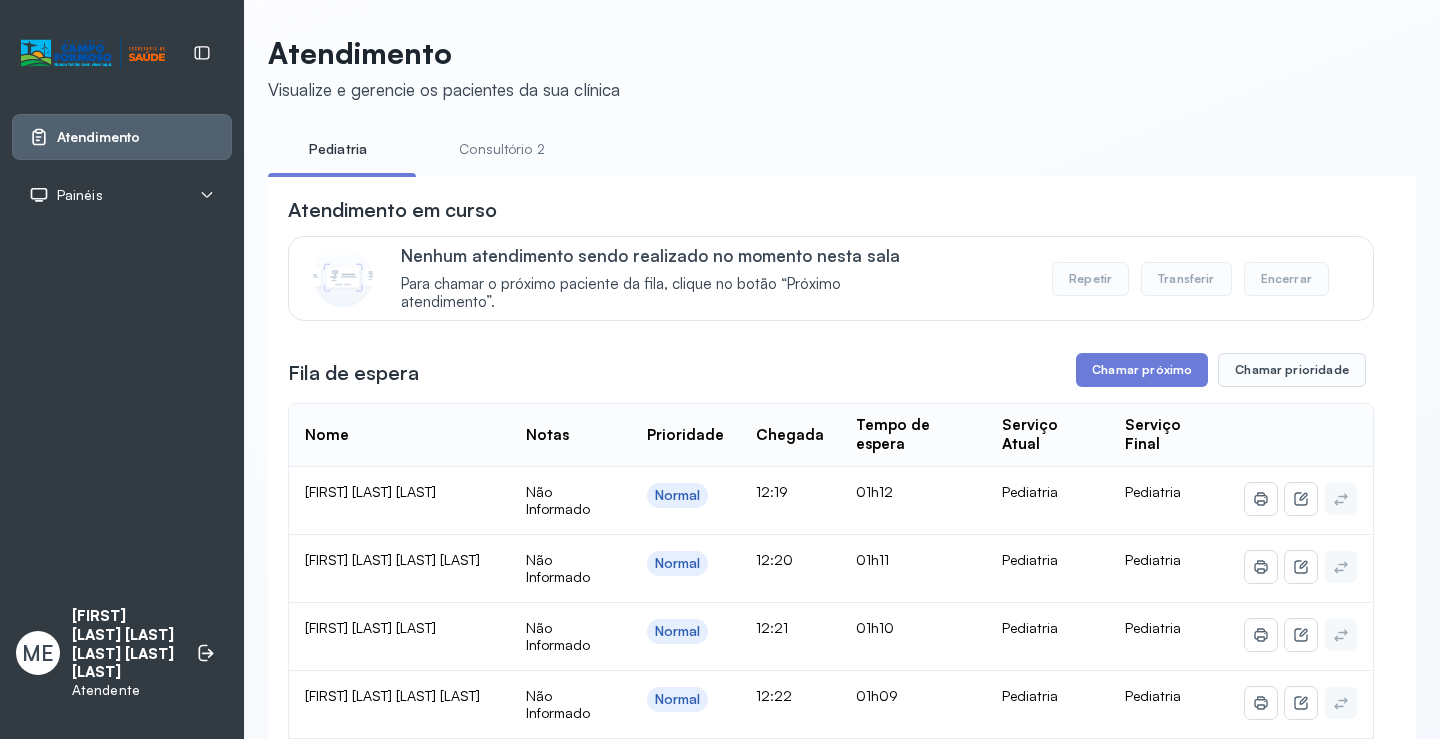 scroll, scrollTop: 100, scrollLeft: 0, axis: vertical 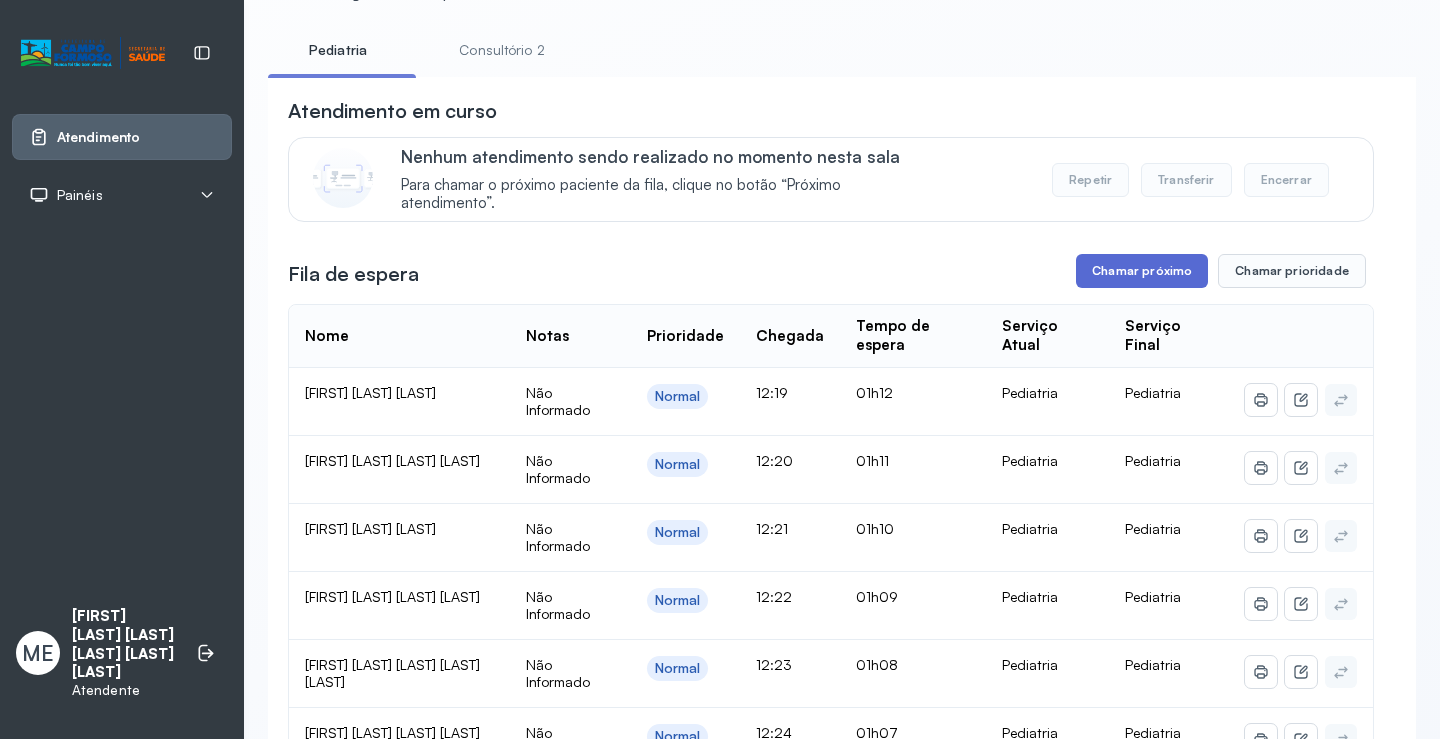 click on "Chamar próximo" at bounding box center (1142, 271) 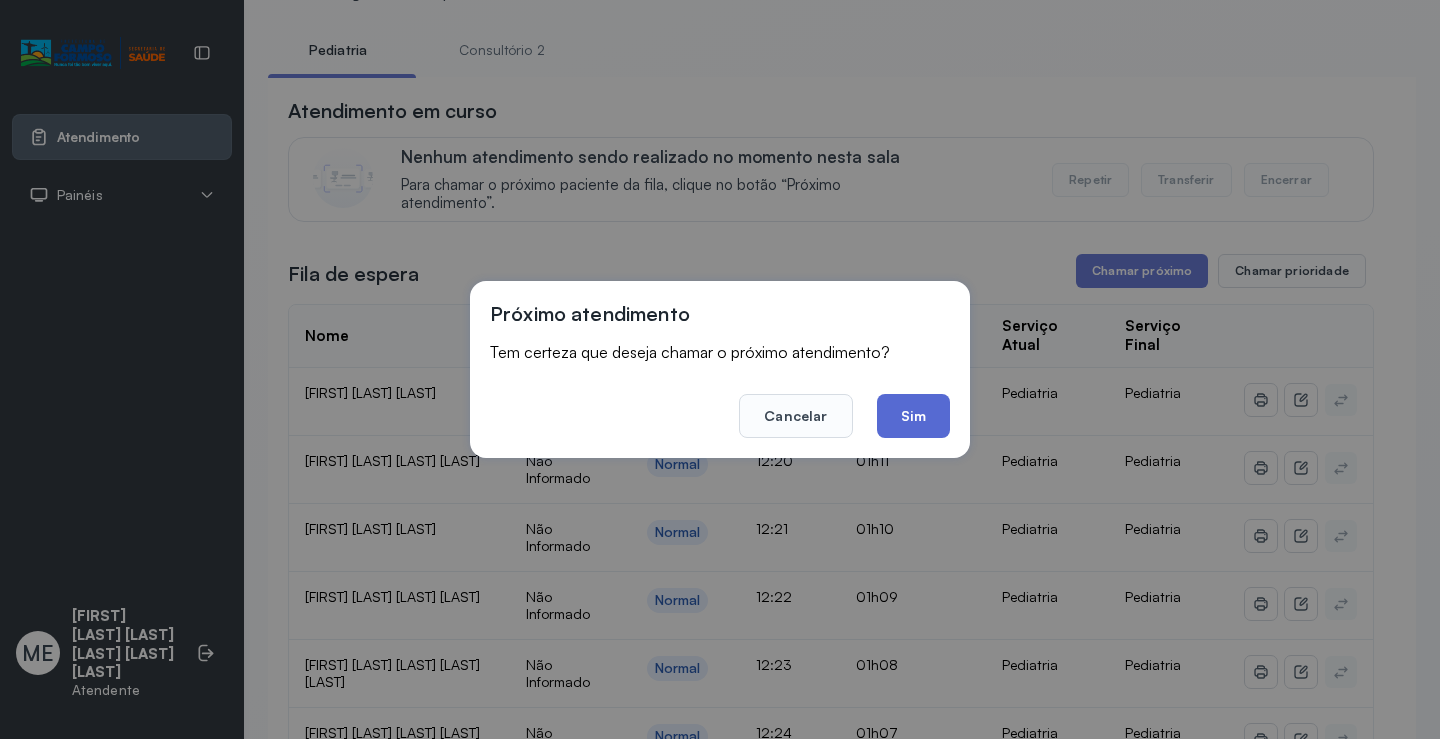 click on "Sim" 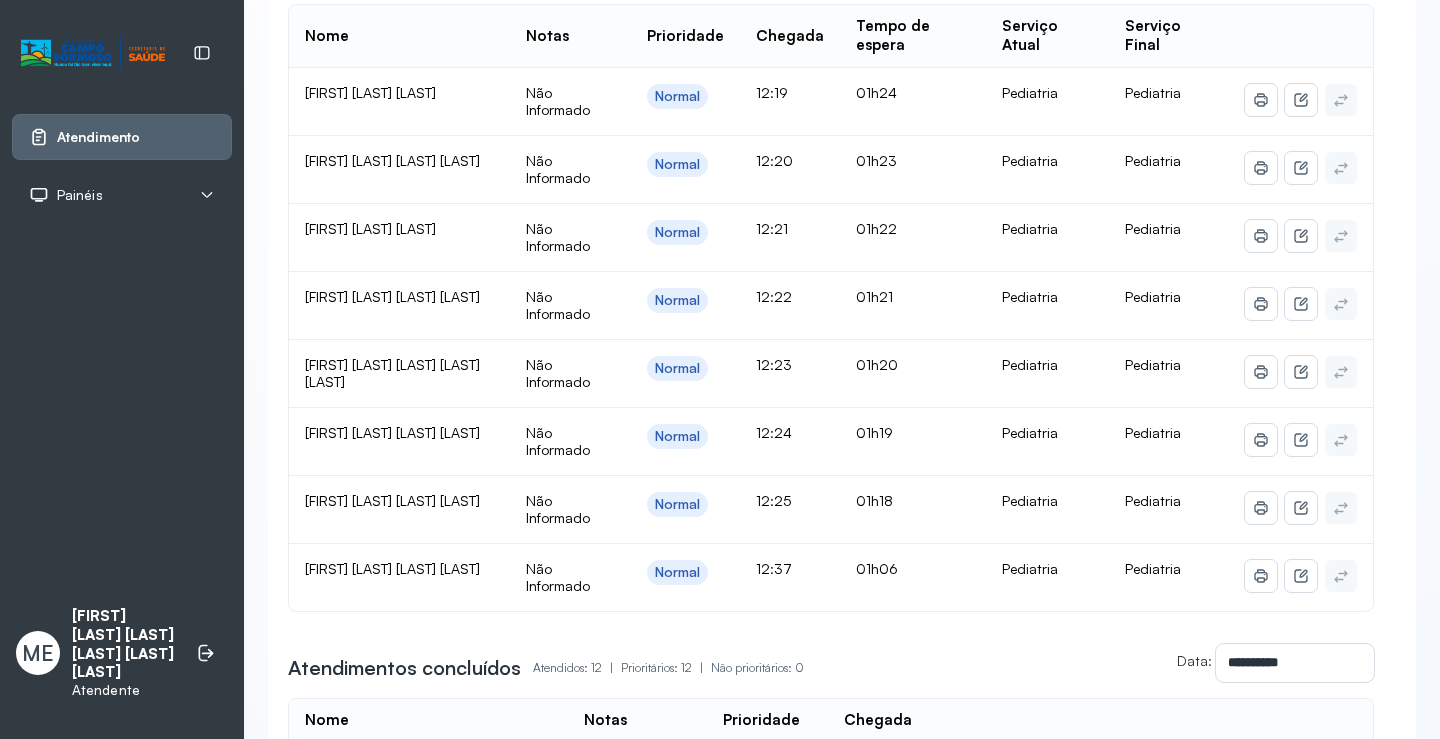 scroll, scrollTop: 0, scrollLeft: 0, axis: both 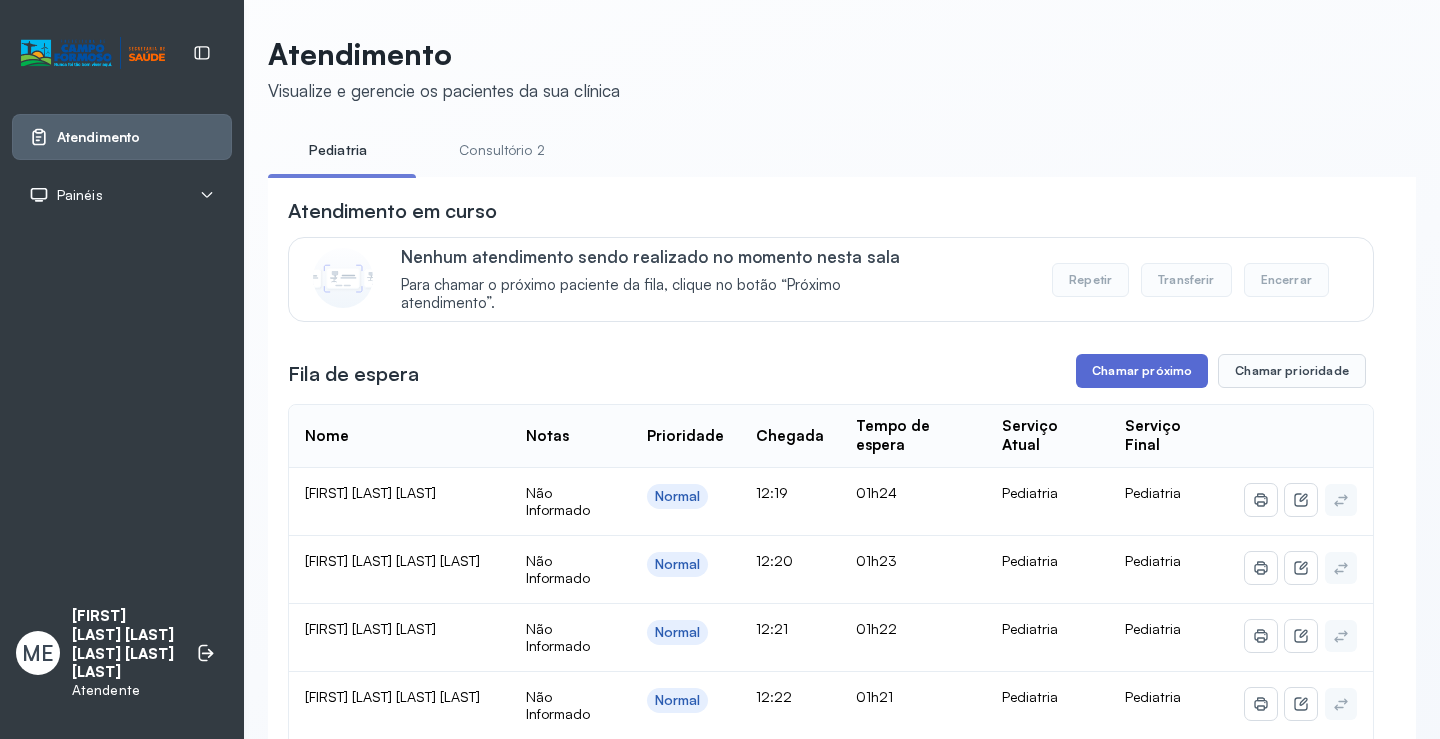 click on "Chamar próximo" at bounding box center [1142, 371] 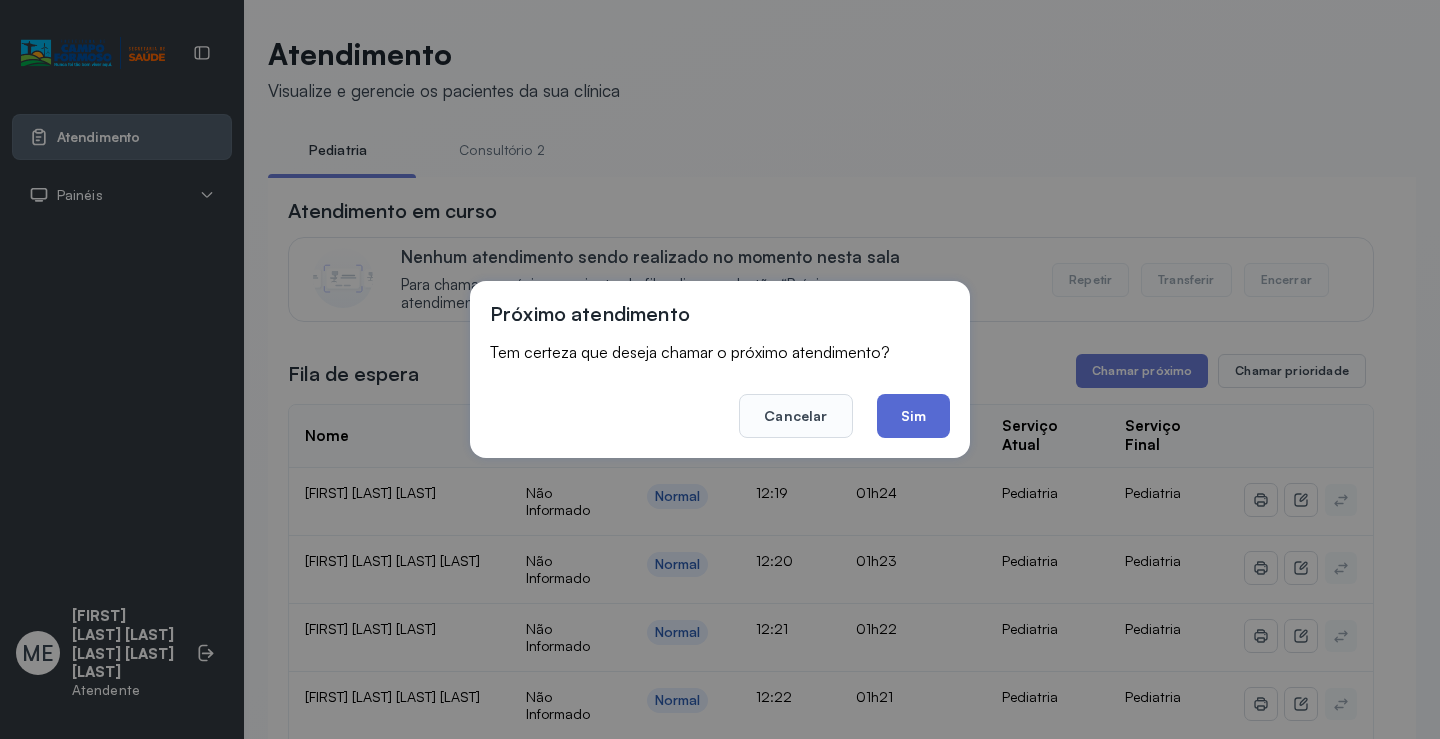 click on "Sim" 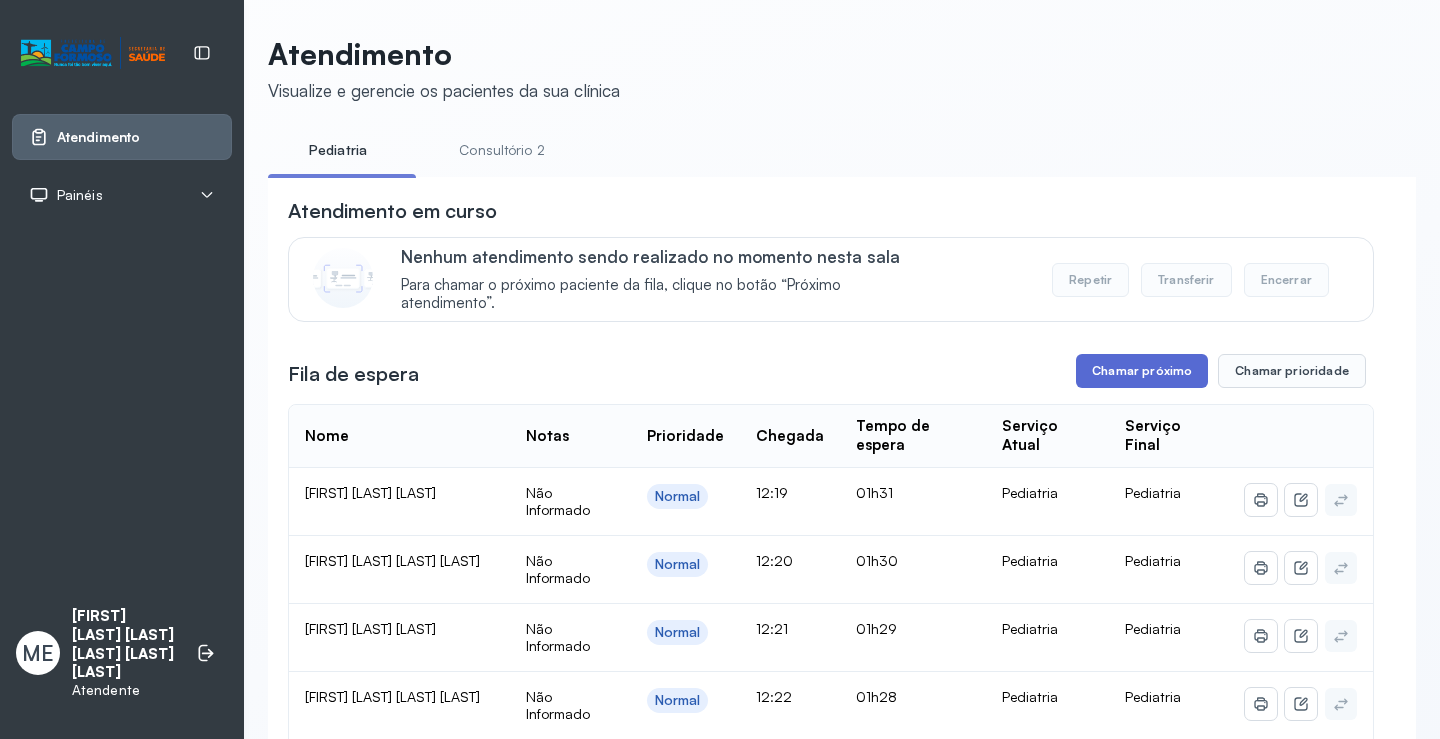 click on "Chamar próximo" at bounding box center [1142, 371] 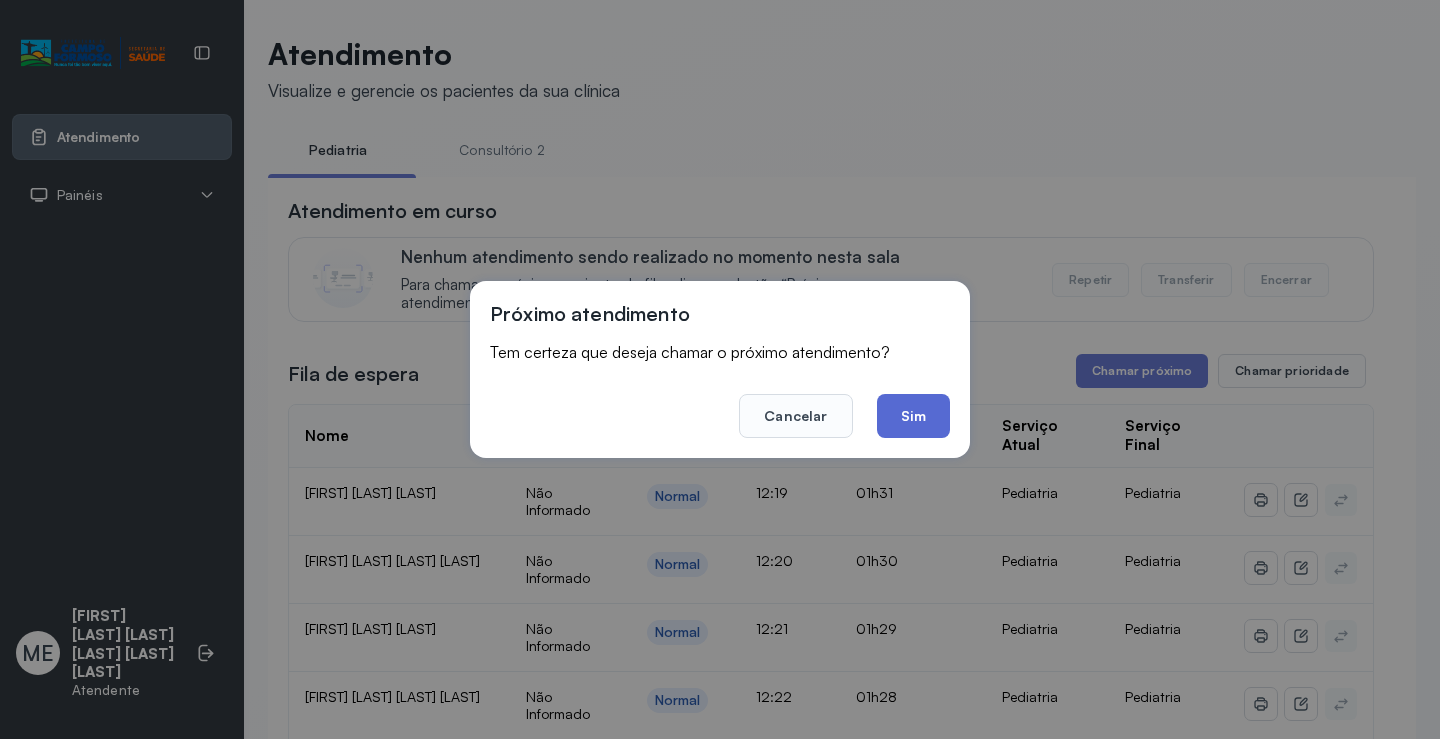 click on "Sim" 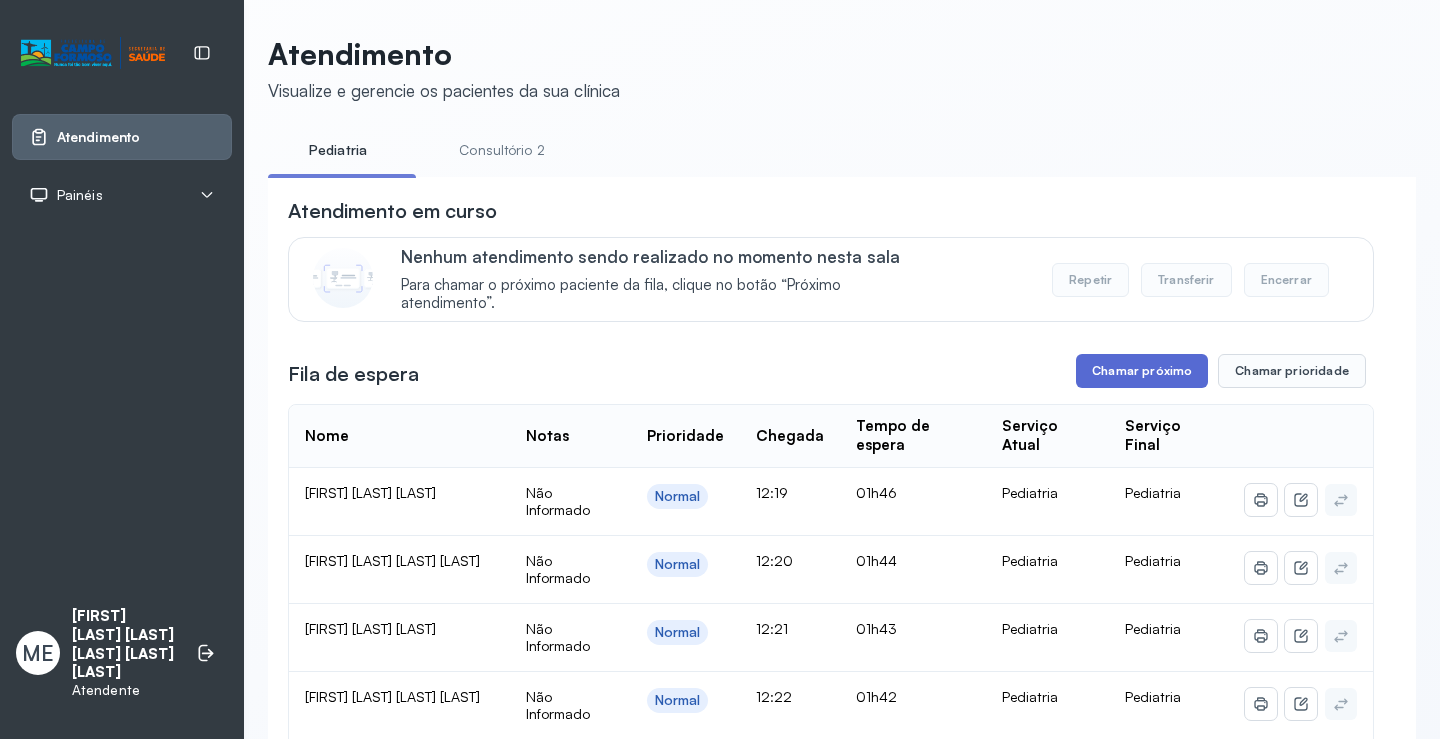 click on "Chamar próximo" at bounding box center (1142, 371) 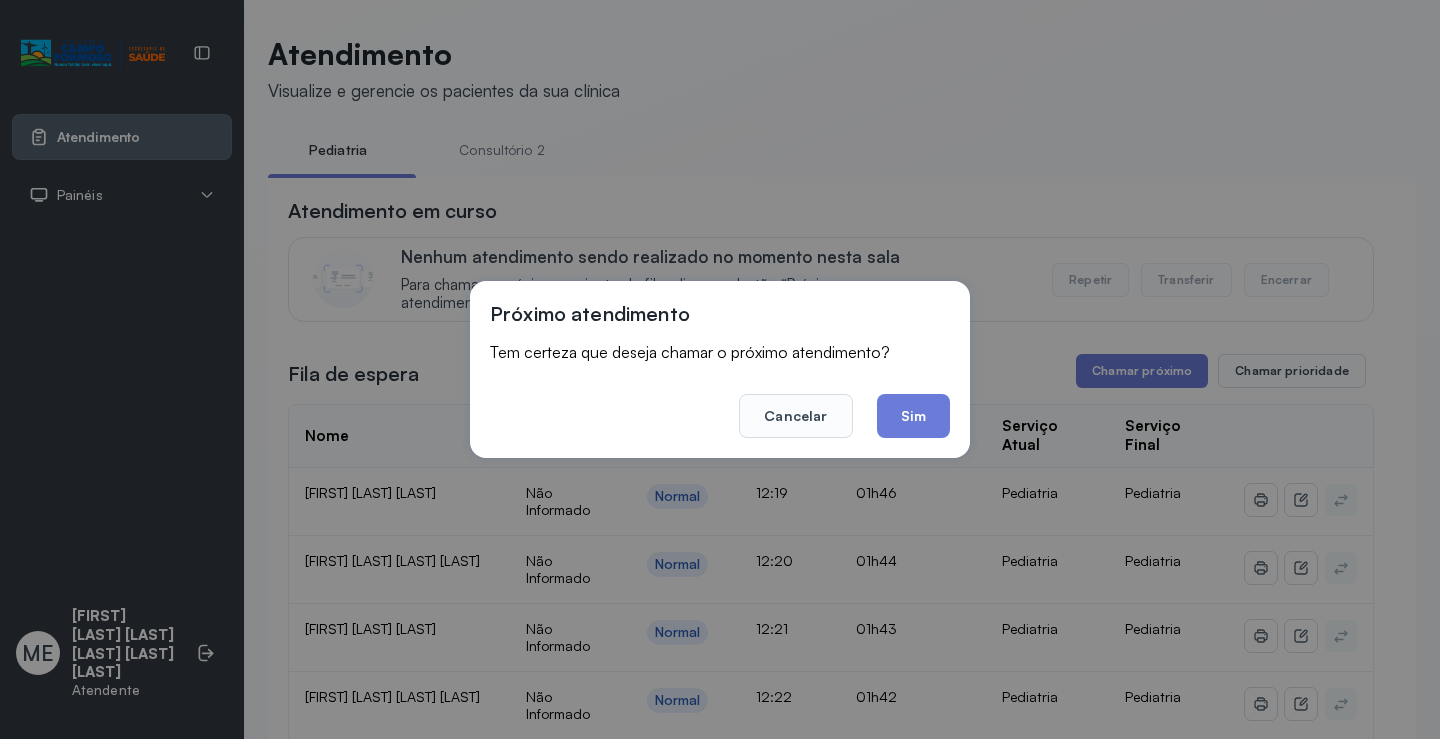 click on "Cancelar Sim" at bounding box center [720, 402] 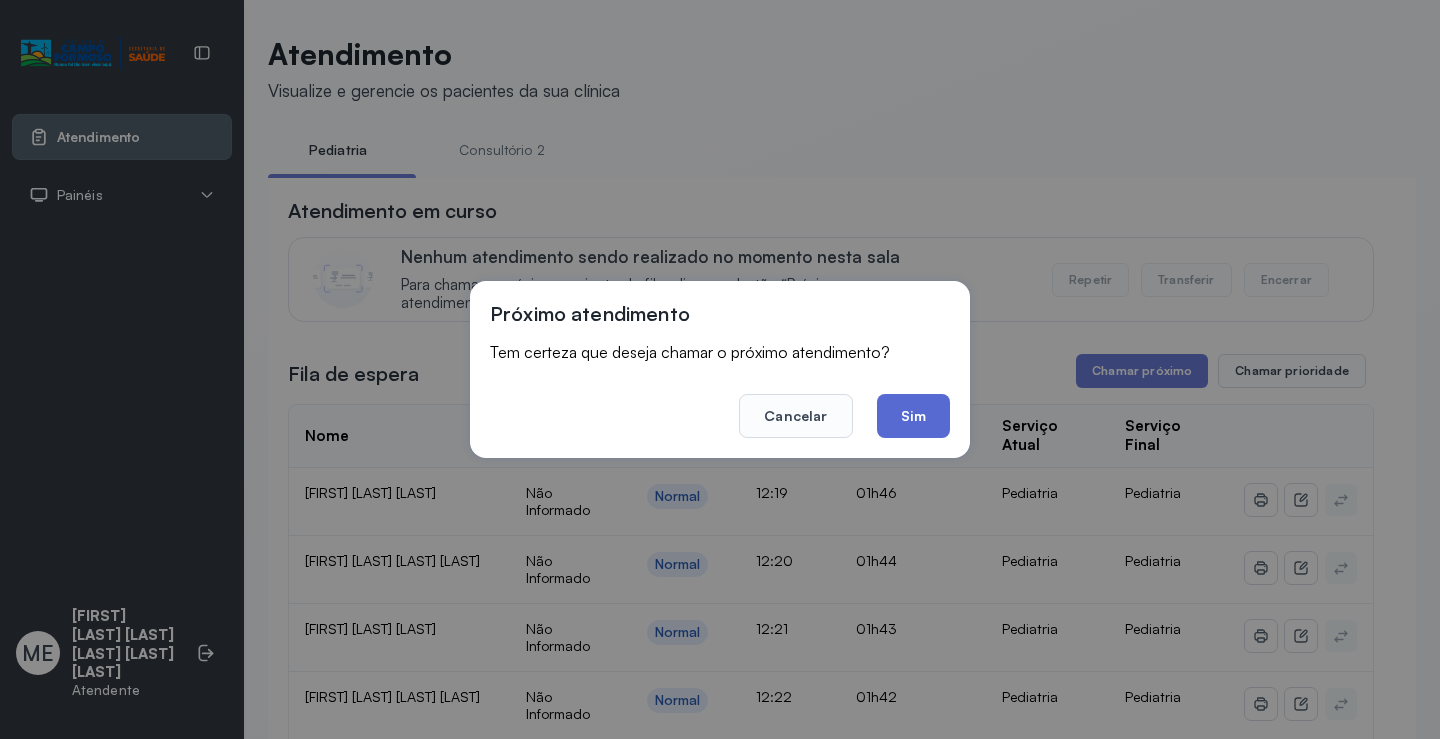click on "Sim" 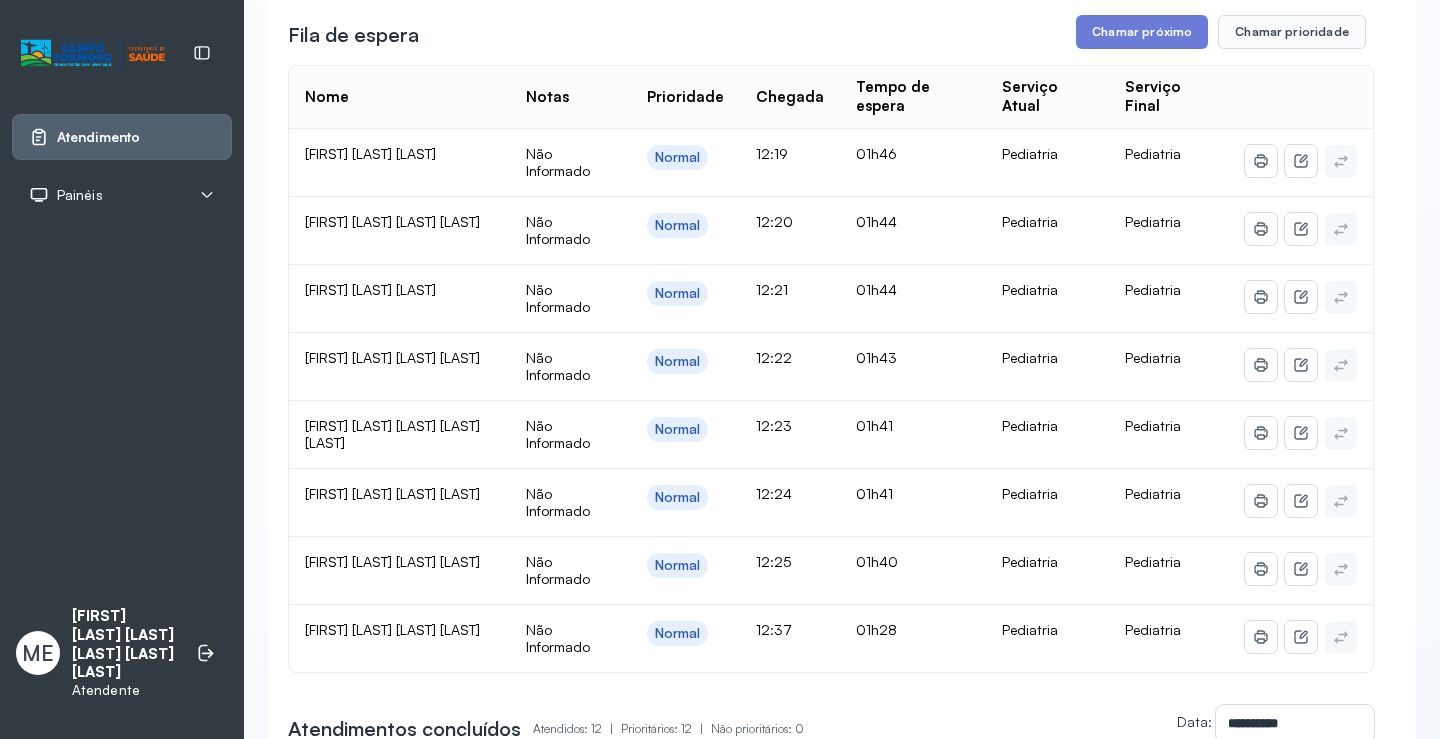 scroll, scrollTop: 300, scrollLeft: 0, axis: vertical 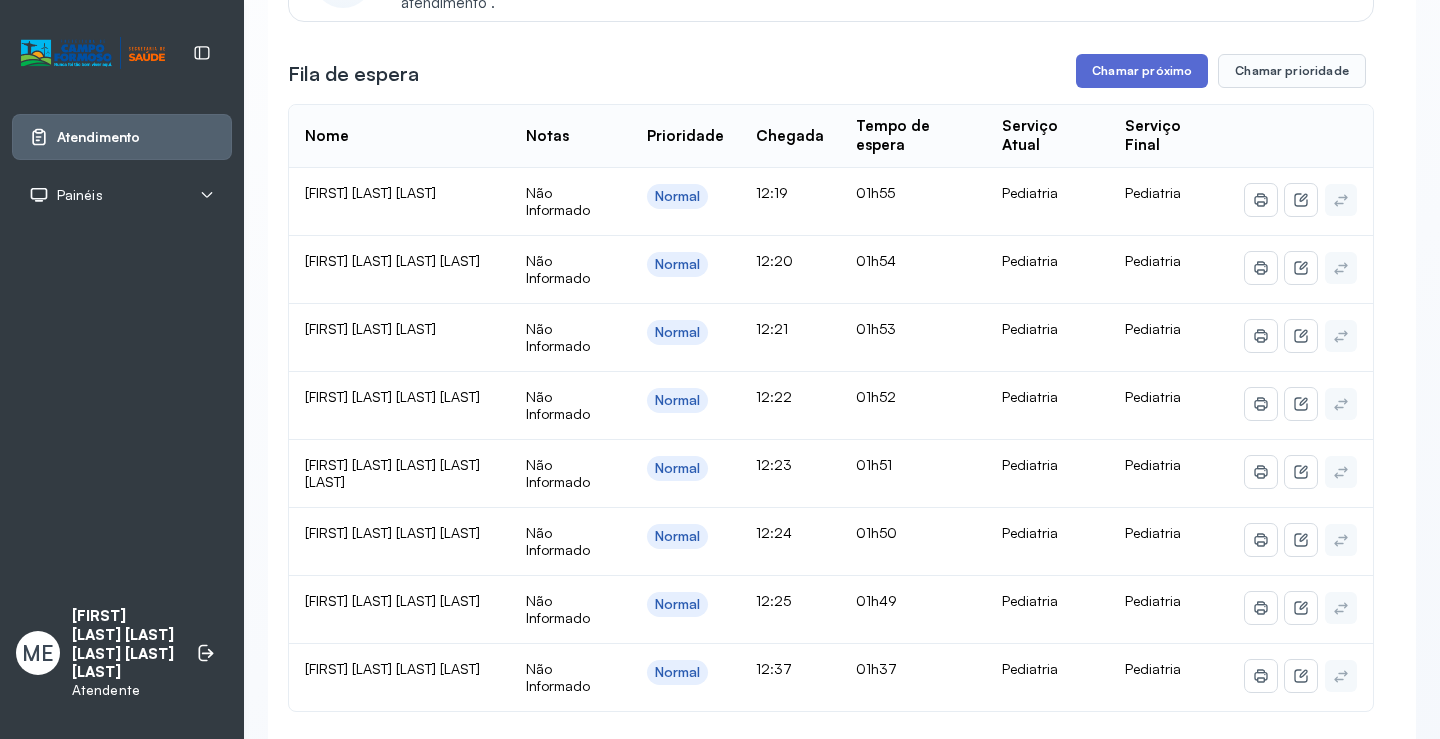 click on "Chamar próximo" at bounding box center [1142, 71] 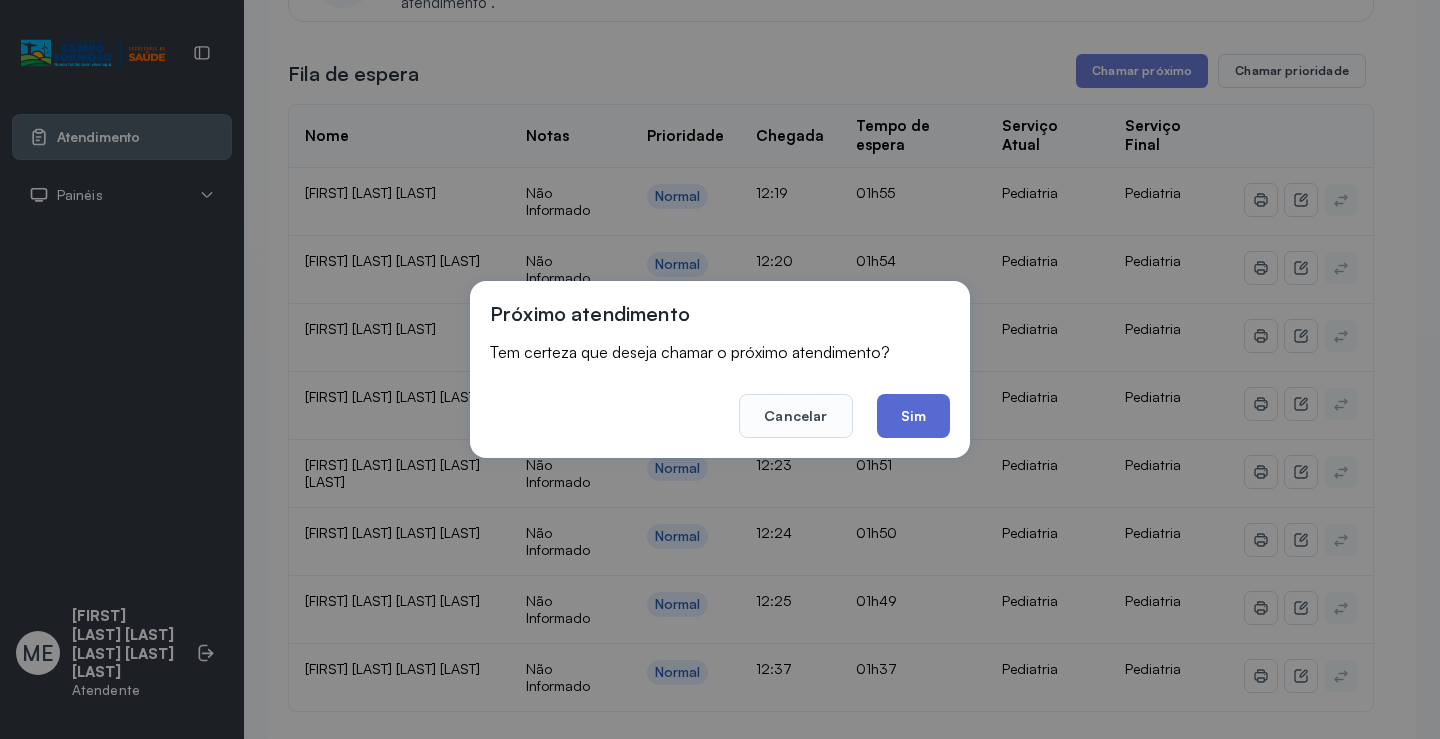 click on "Sim" 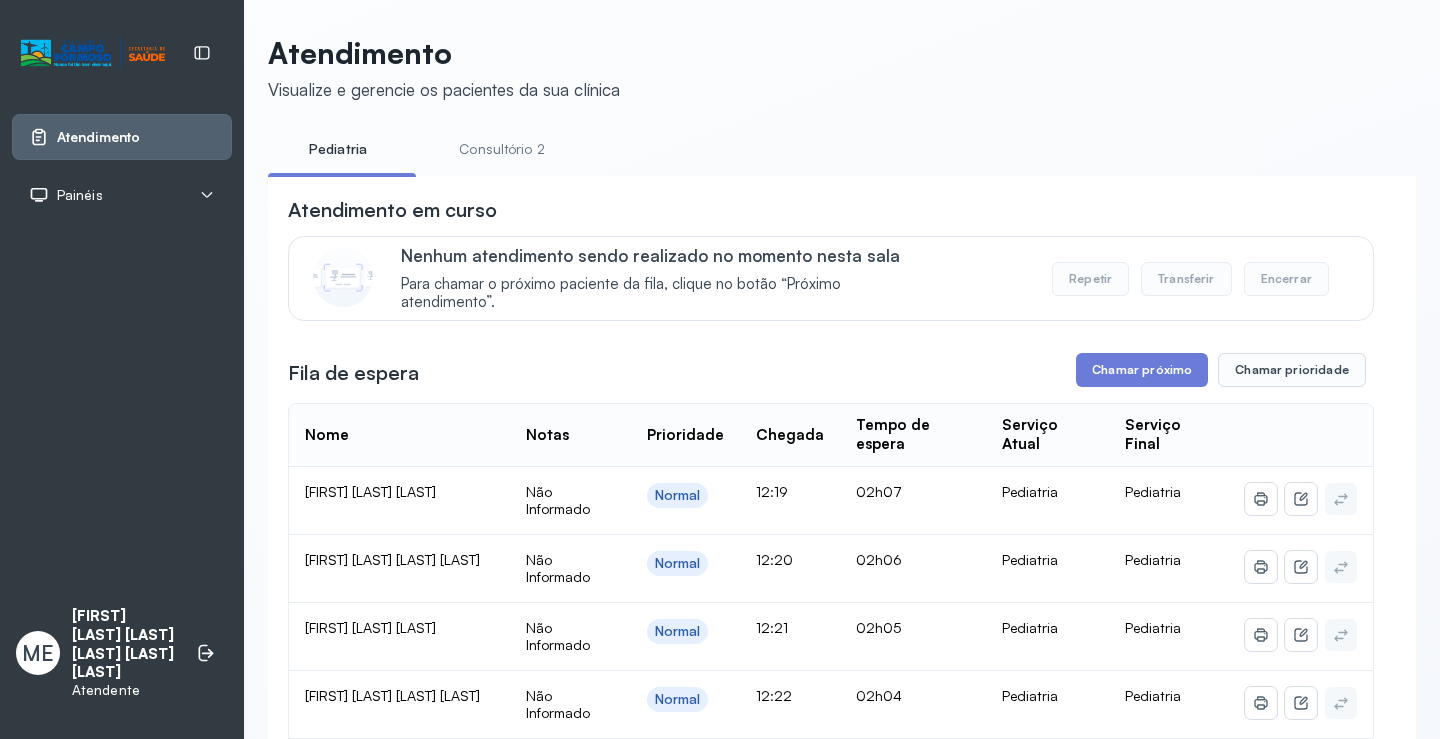 scroll, scrollTop: 300, scrollLeft: 0, axis: vertical 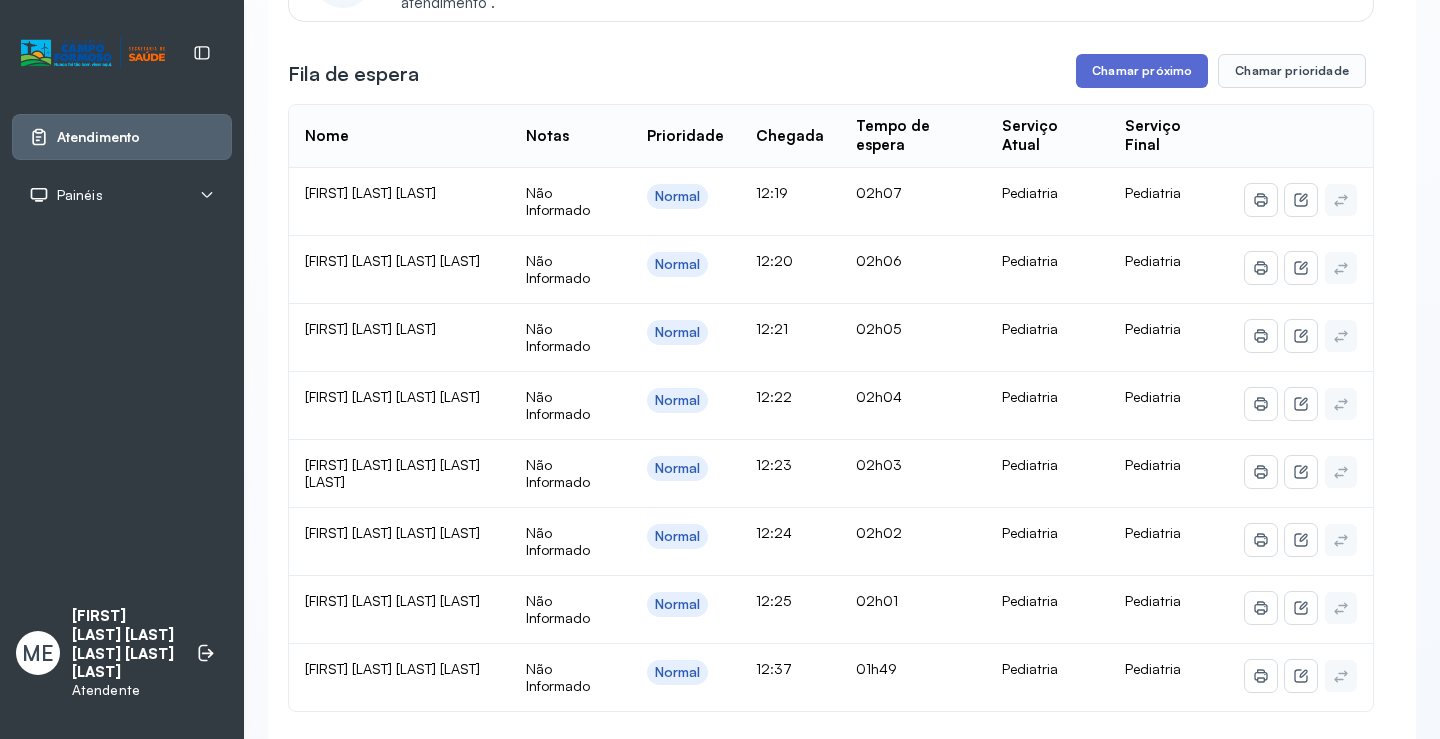 click on "Chamar próximo" at bounding box center [1142, 71] 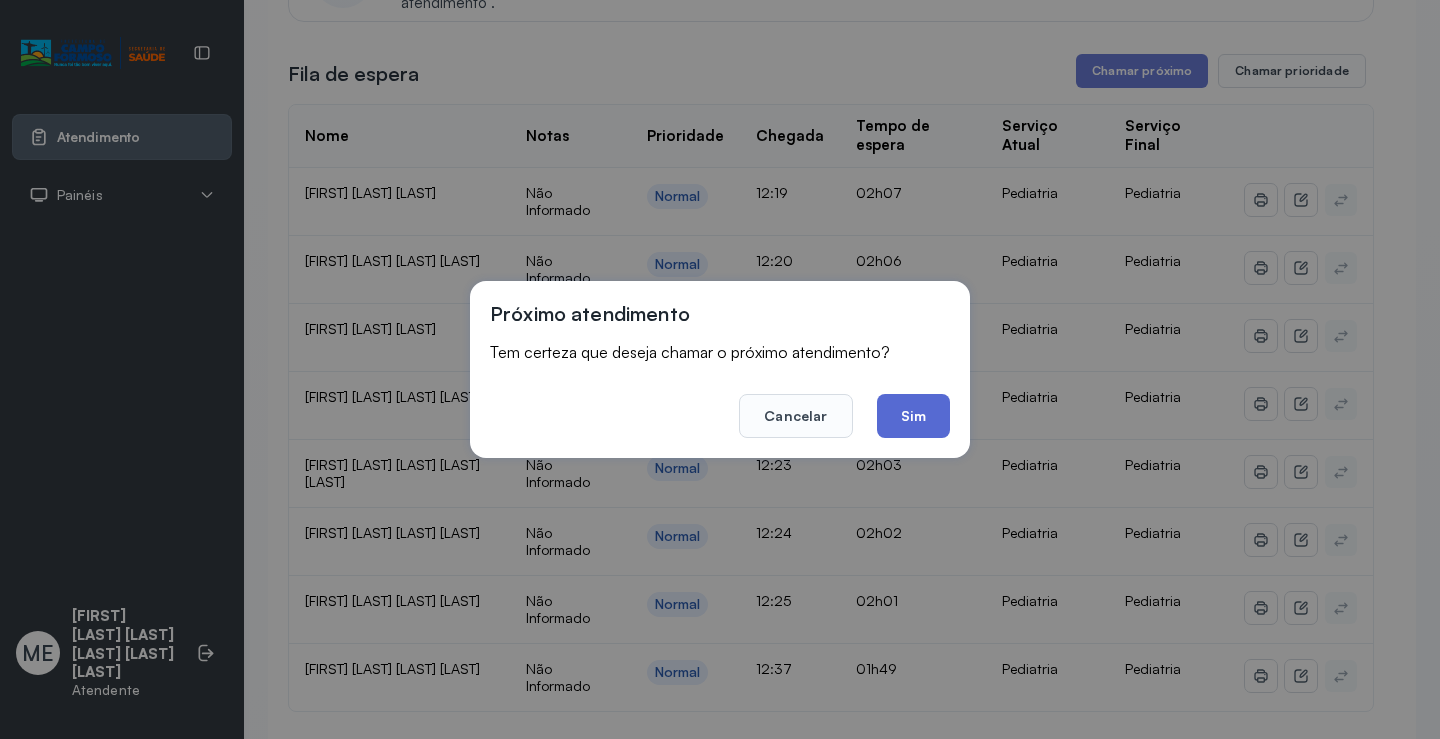 click on "Sim" 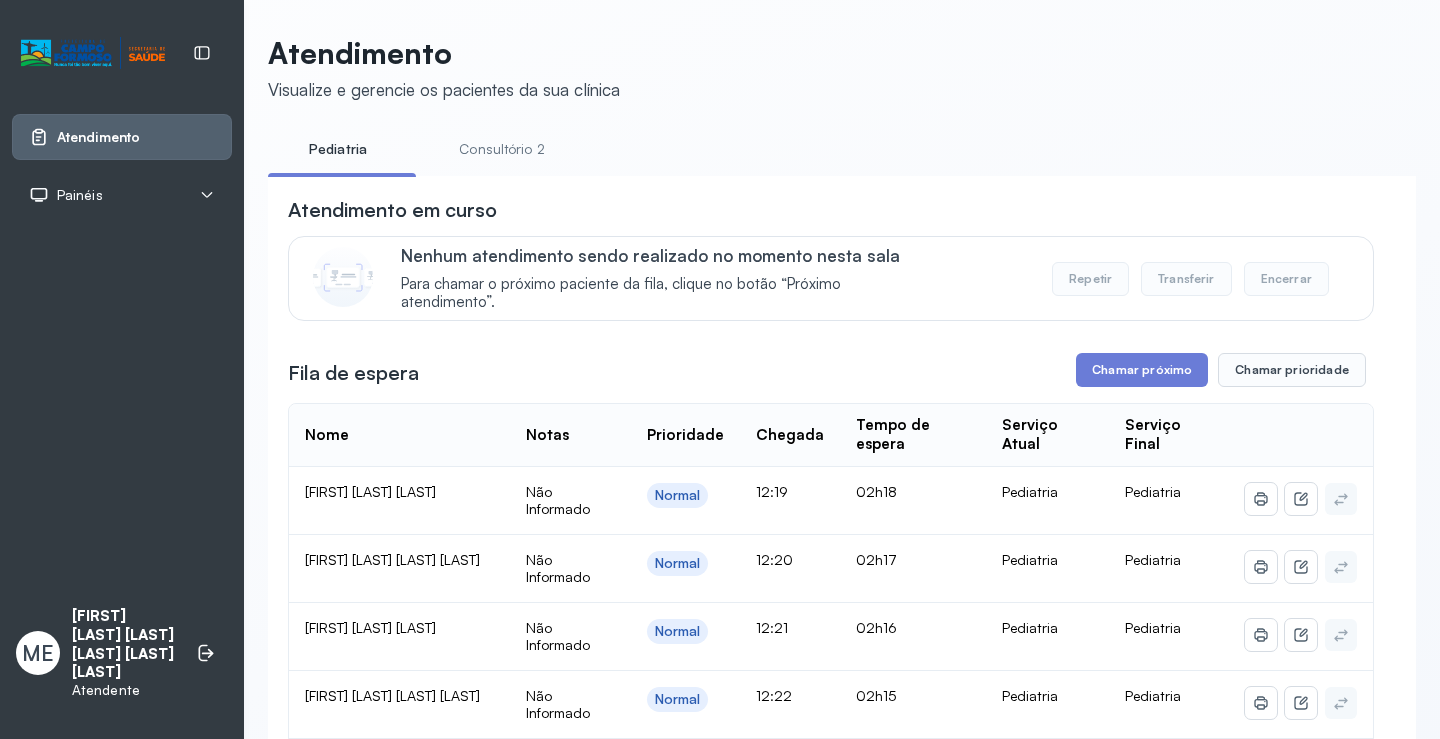 scroll, scrollTop: 300, scrollLeft: 0, axis: vertical 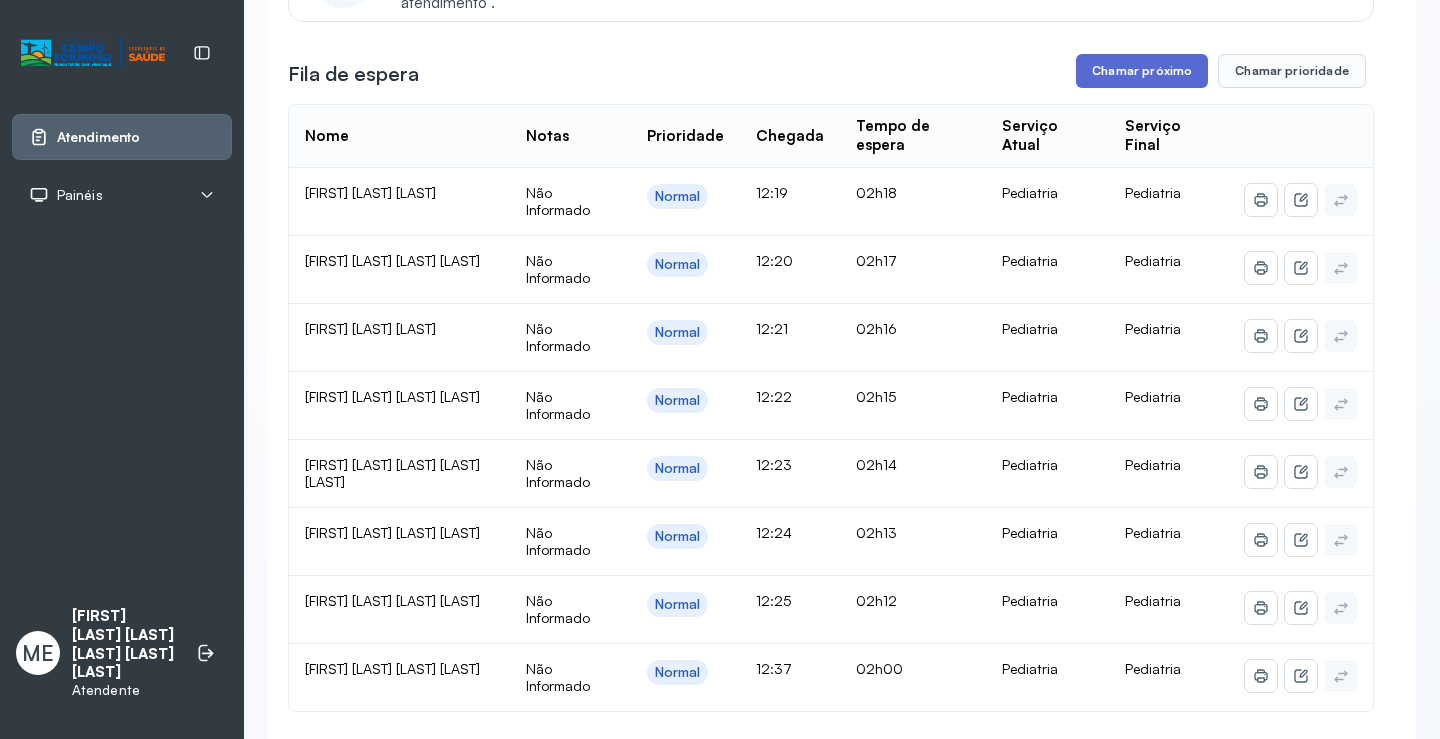 click on "Chamar próximo" at bounding box center (1142, 71) 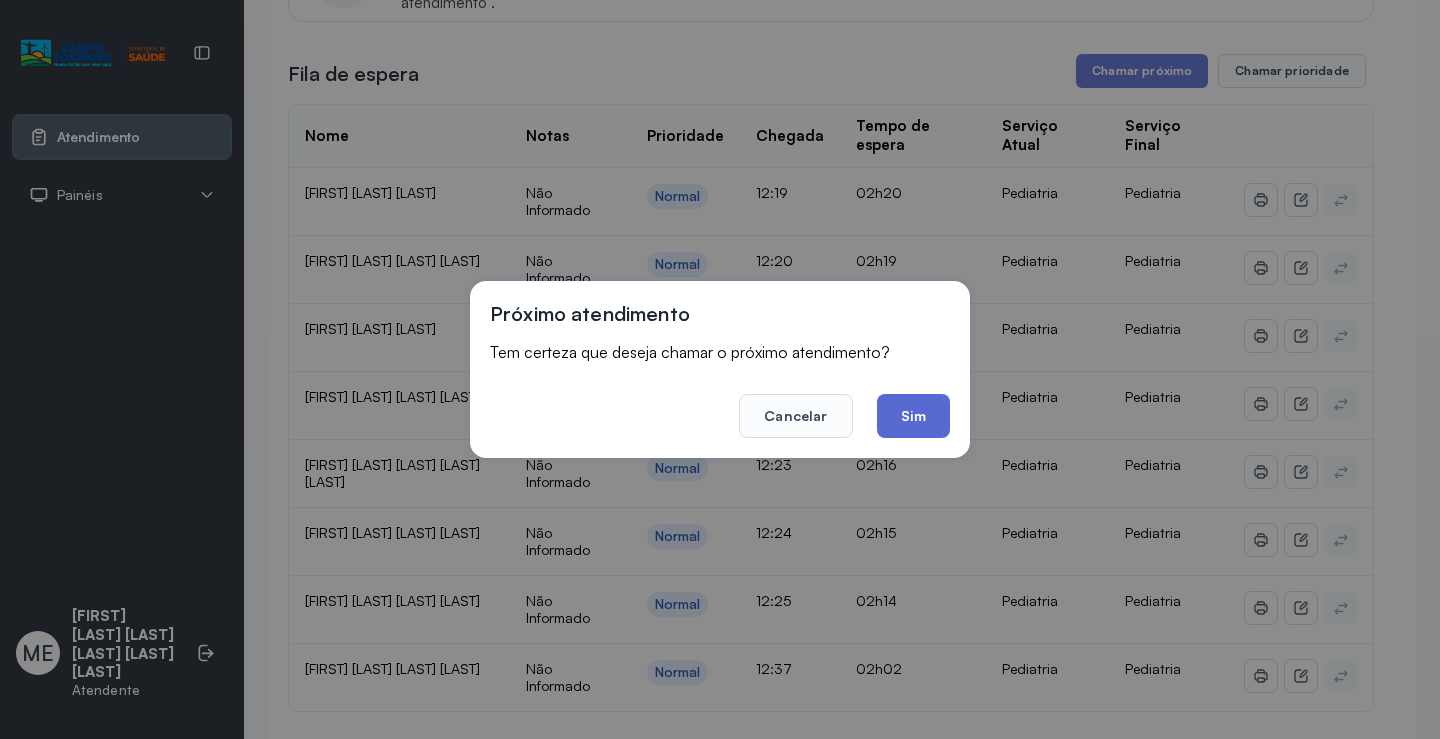 click on "Sim" 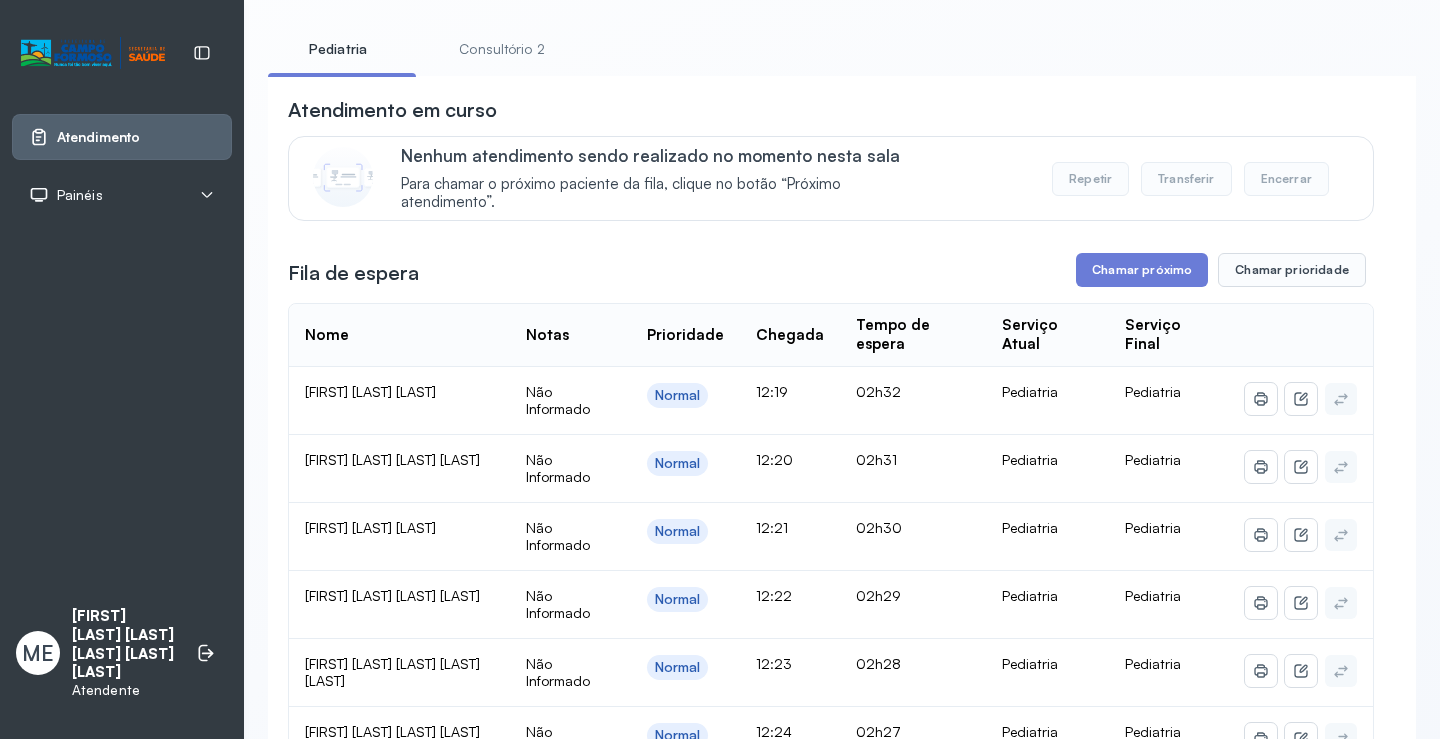 scroll, scrollTop: 100, scrollLeft: 0, axis: vertical 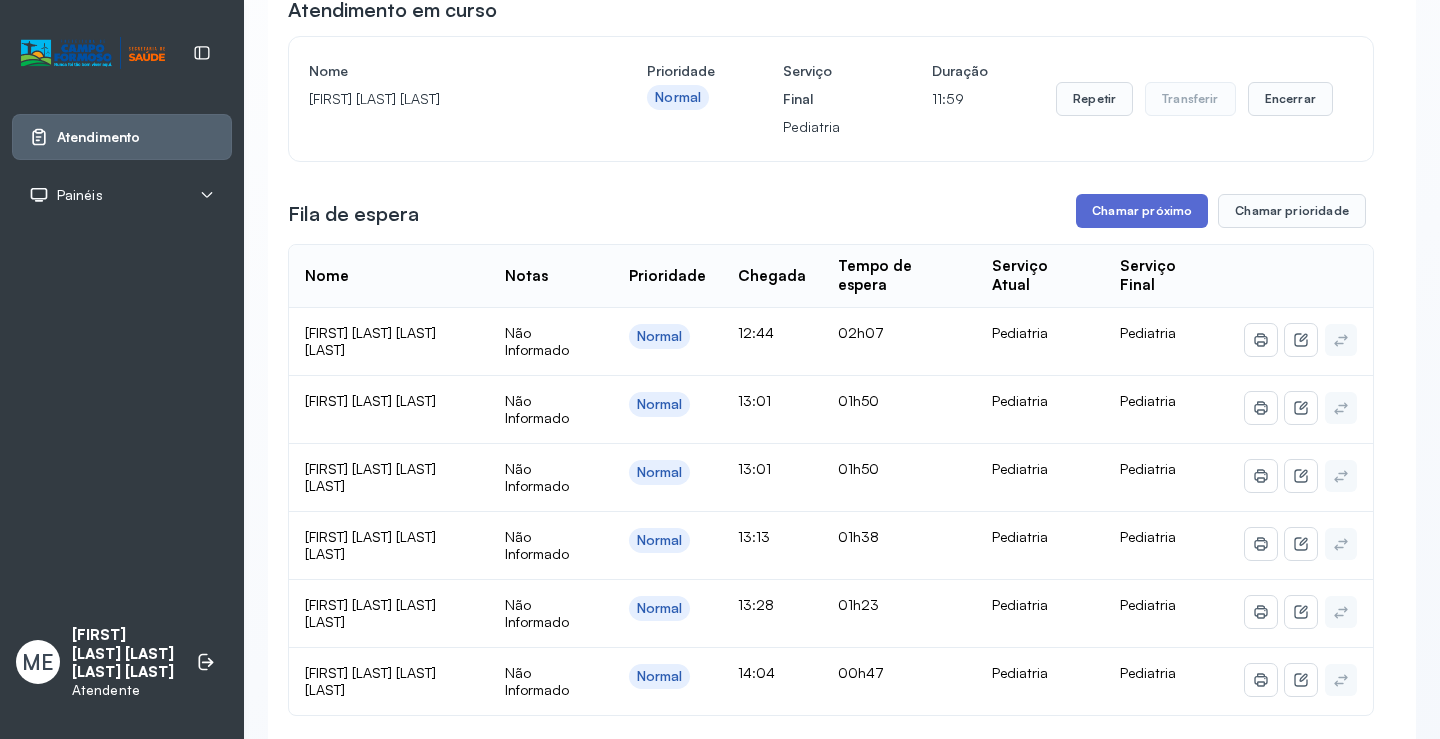 click on "Chamar próximo" at bounding box center [1142, 211] 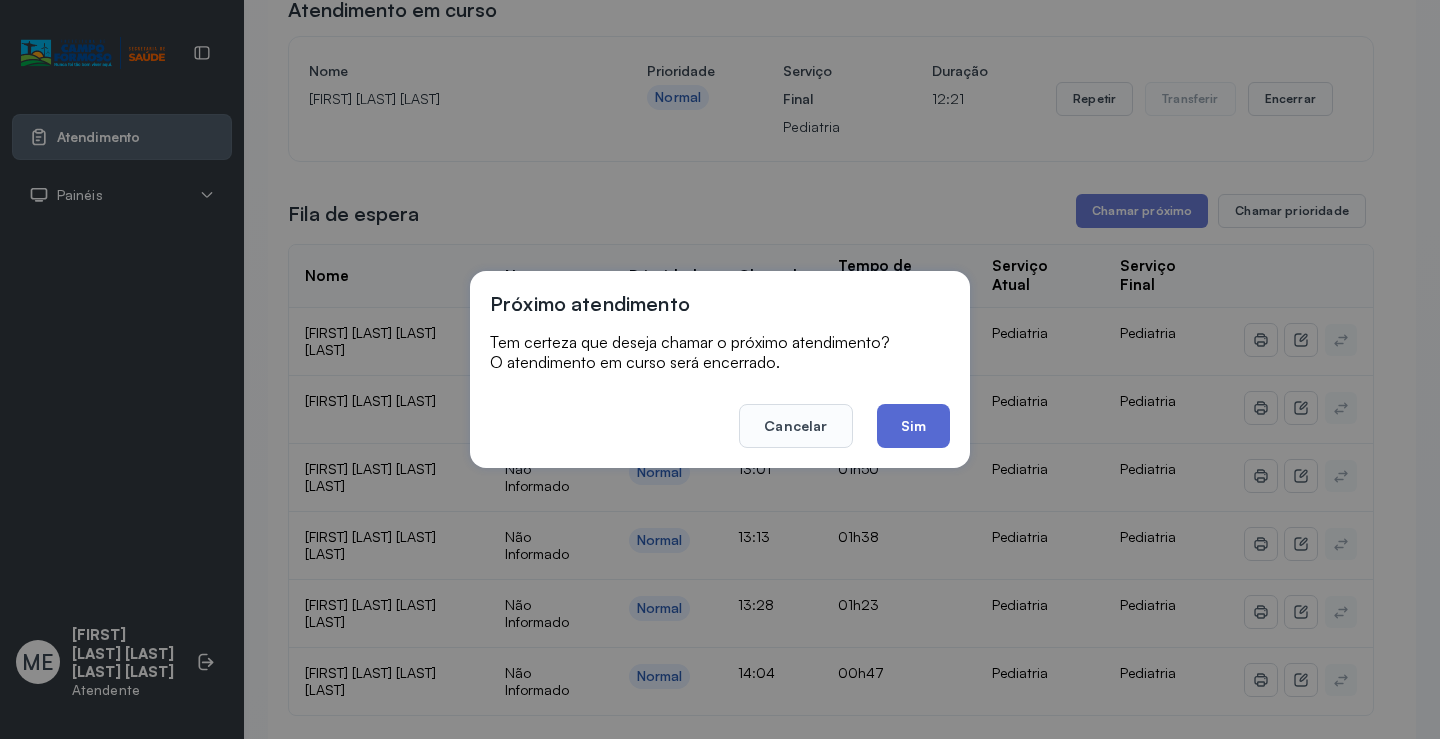 click on "Sim" 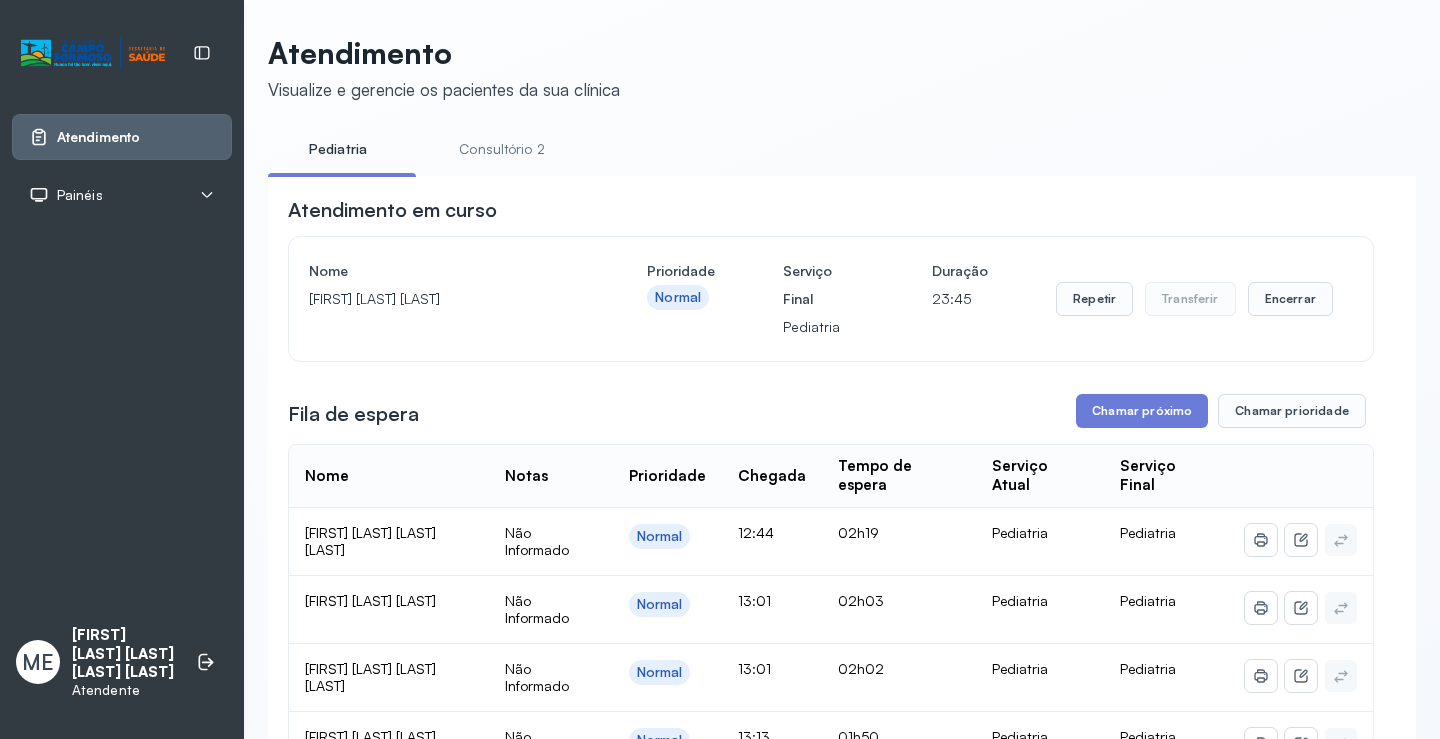 scroll, scrollTop: 201, scrollLeft: 0, axis: vertical 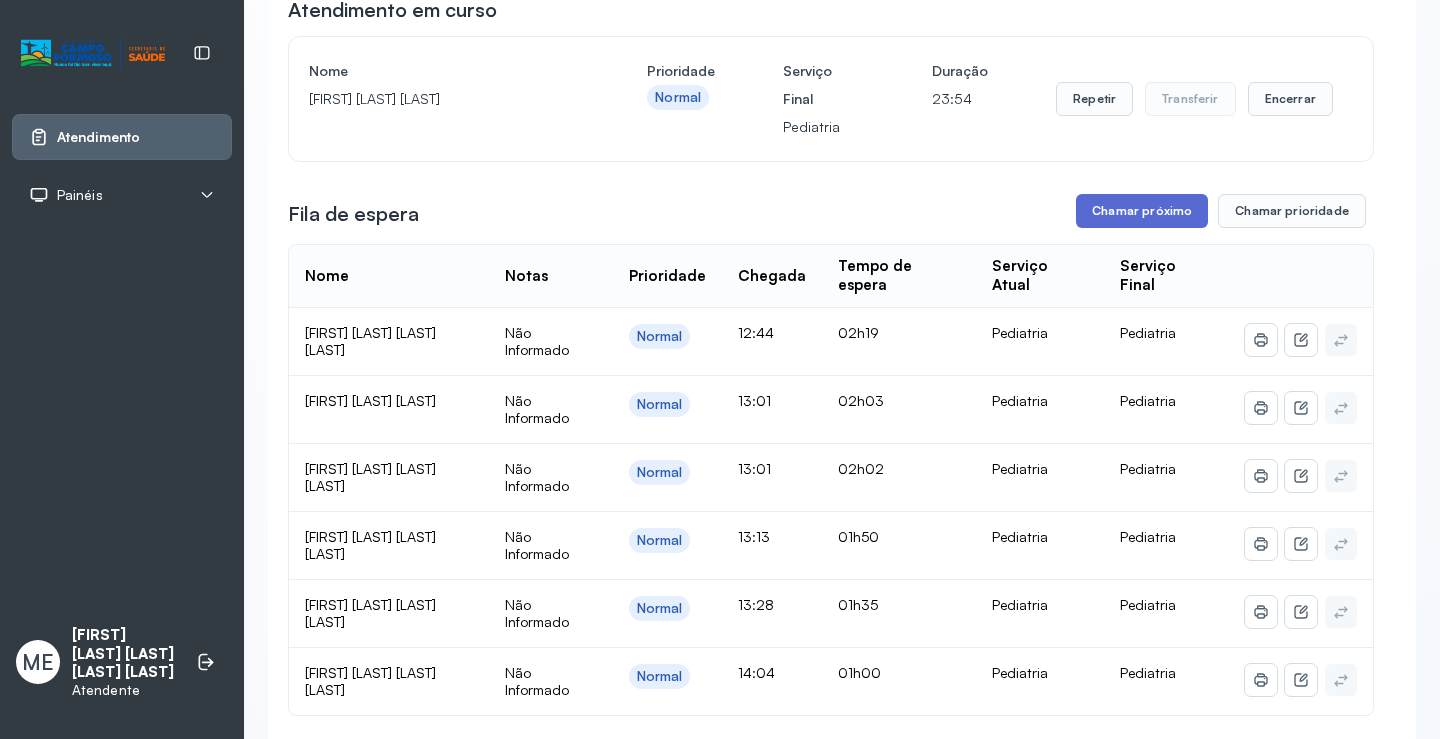 click on "Chamar próximo" at bounding box center (1142, 211) 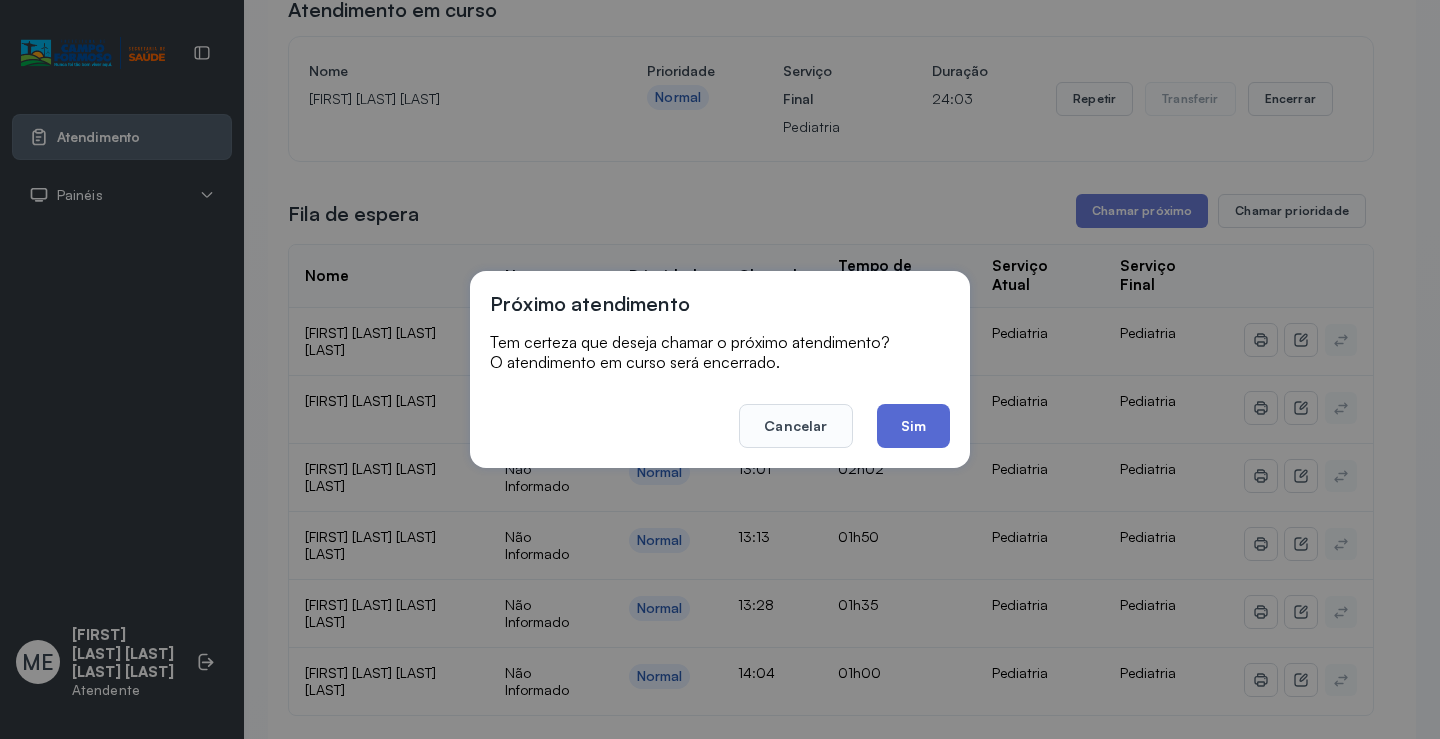 click on "Sim" 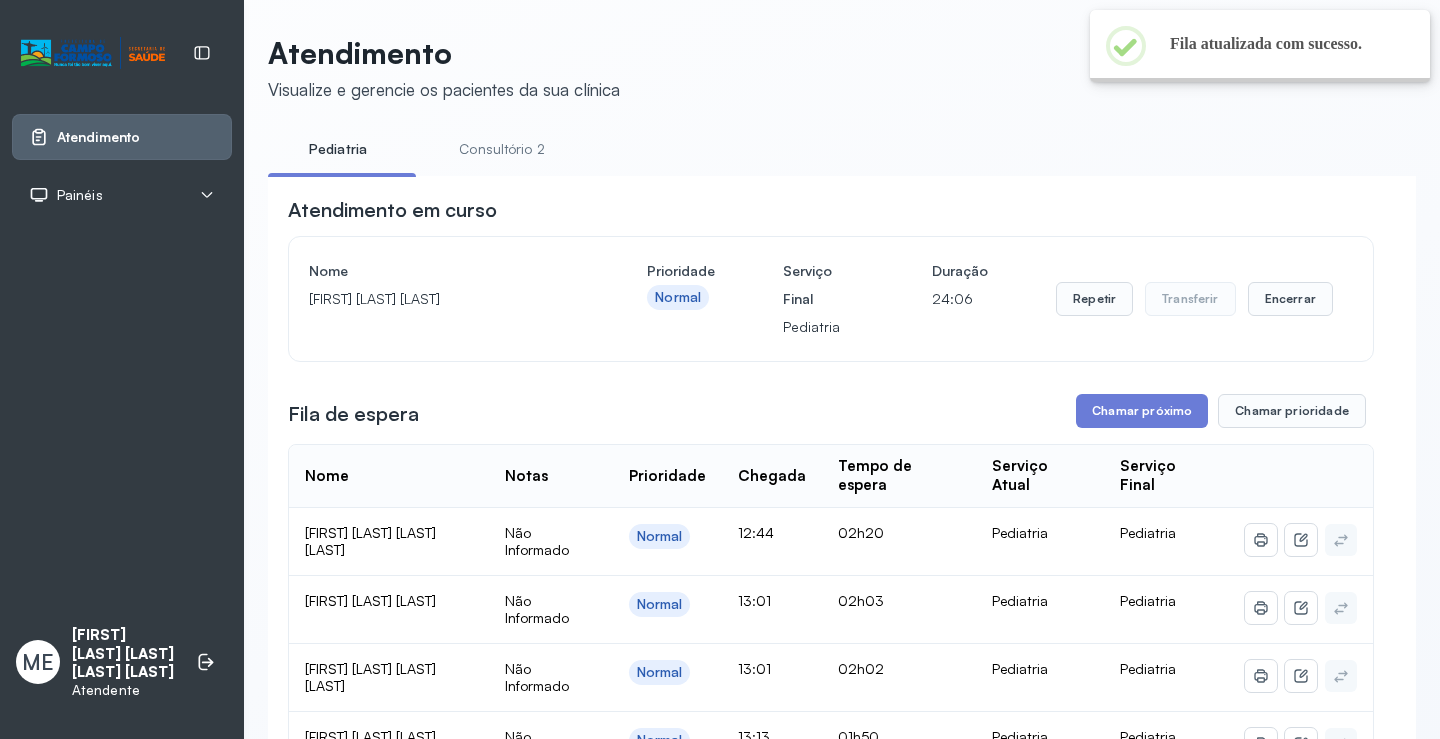 scroll, scrollTop: 201, scrollLeft: 0, axis: vertical 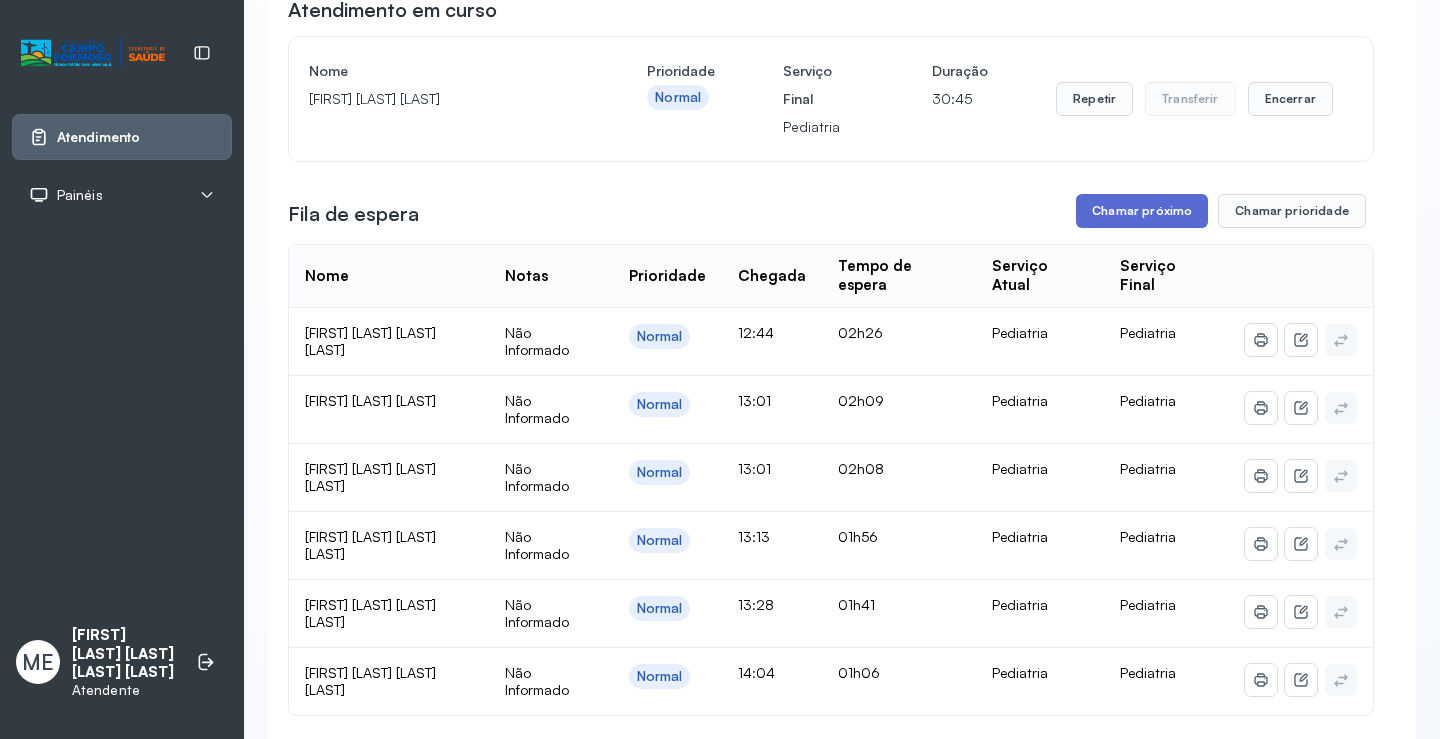 click on "Chamar próximo" at bounding box center [1142, 211] 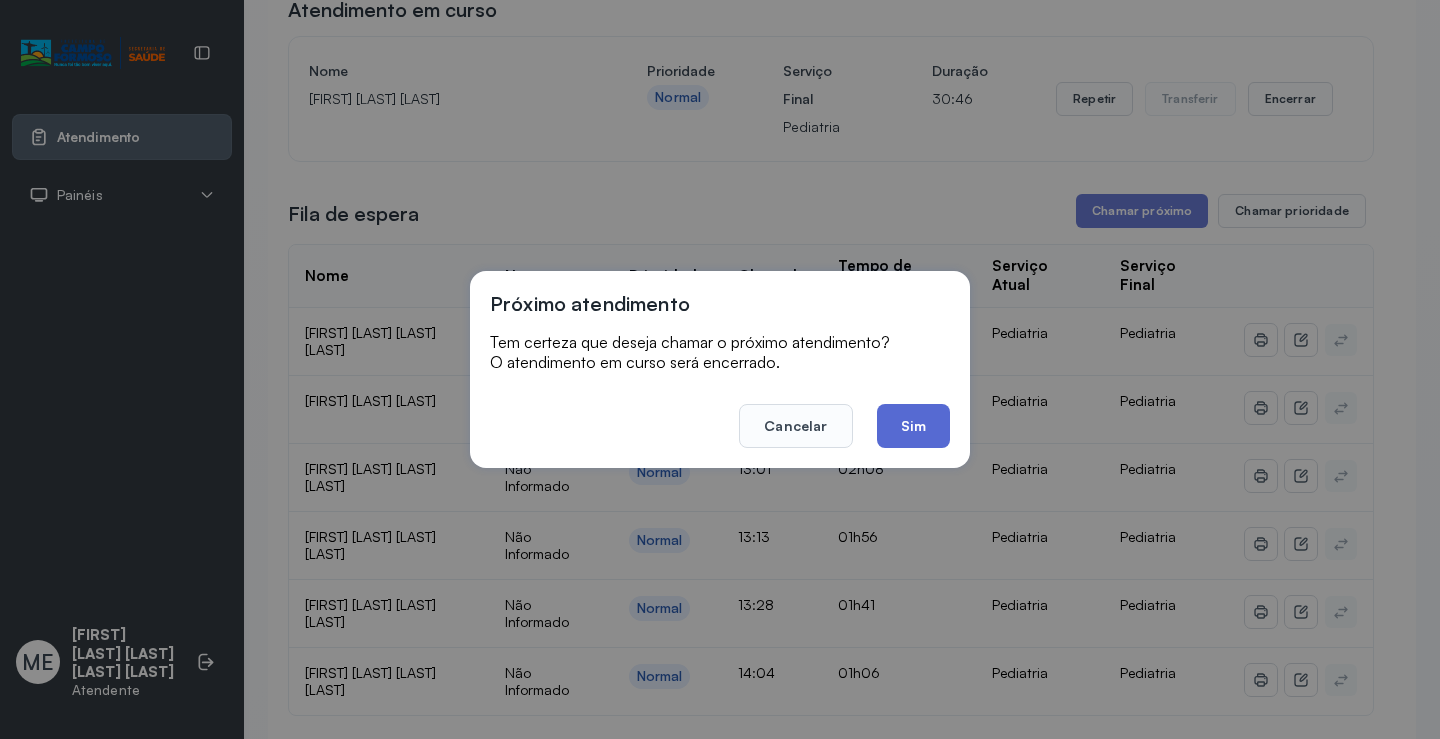 click on "Sim" 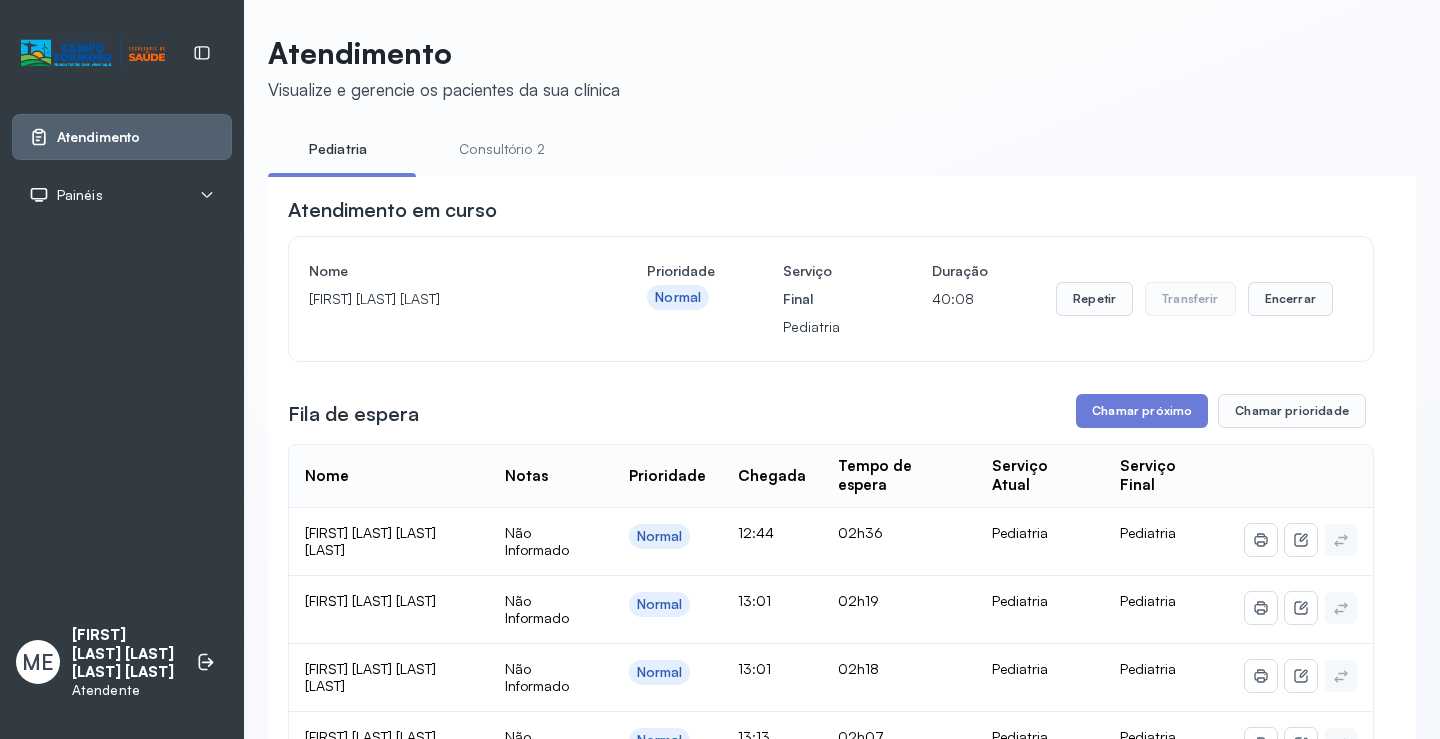 scroll, scrollTop: 201, scrollLeft: 0, axis: vertical 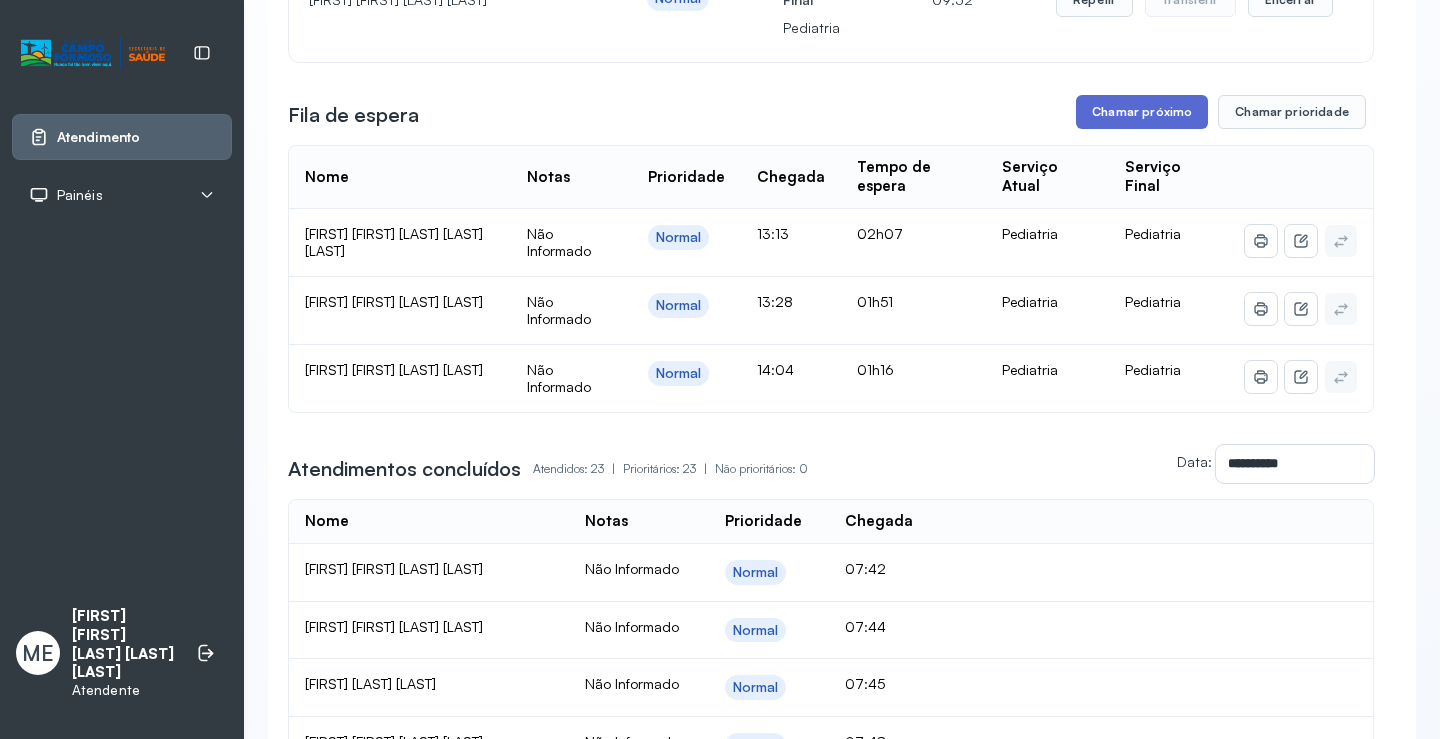 click on "Chamar próximo" at bounding box center [1142, 112] 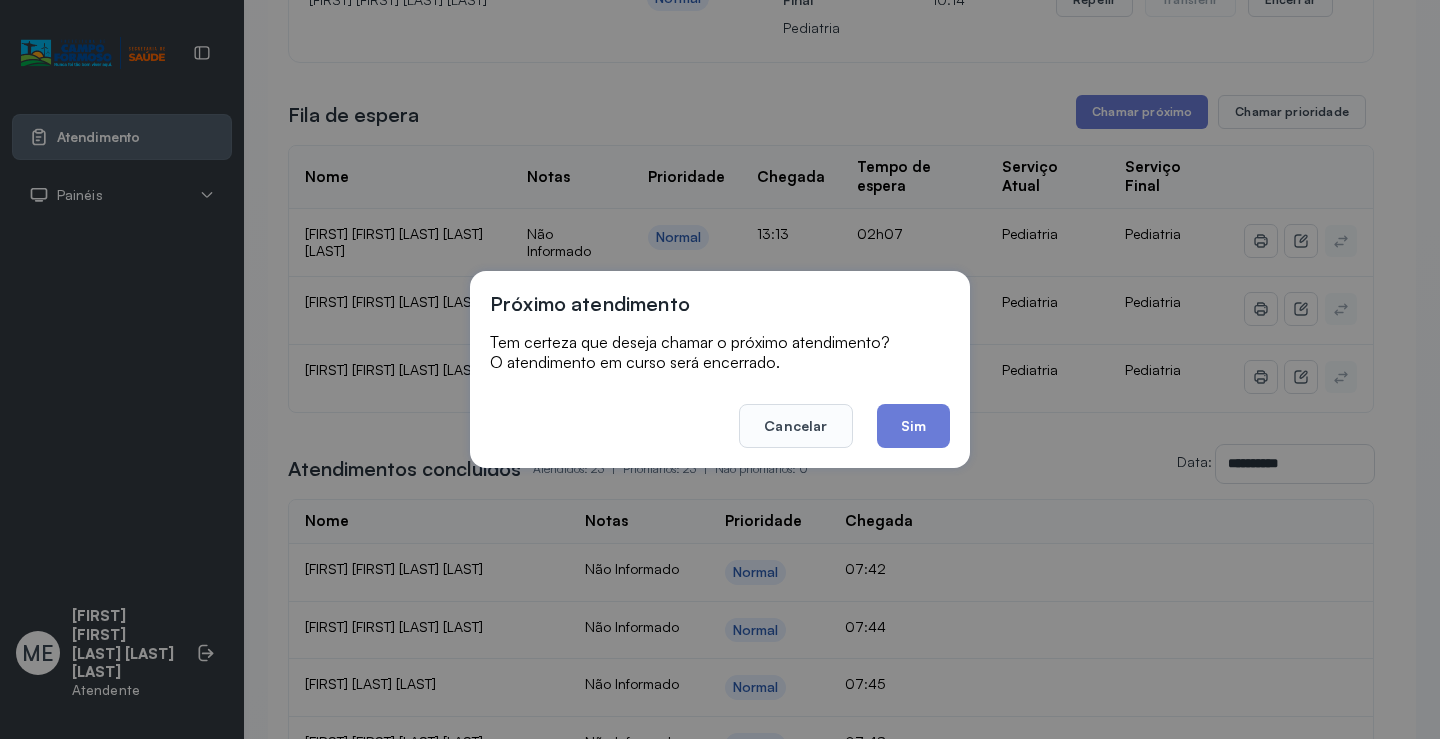 click on "Sim" 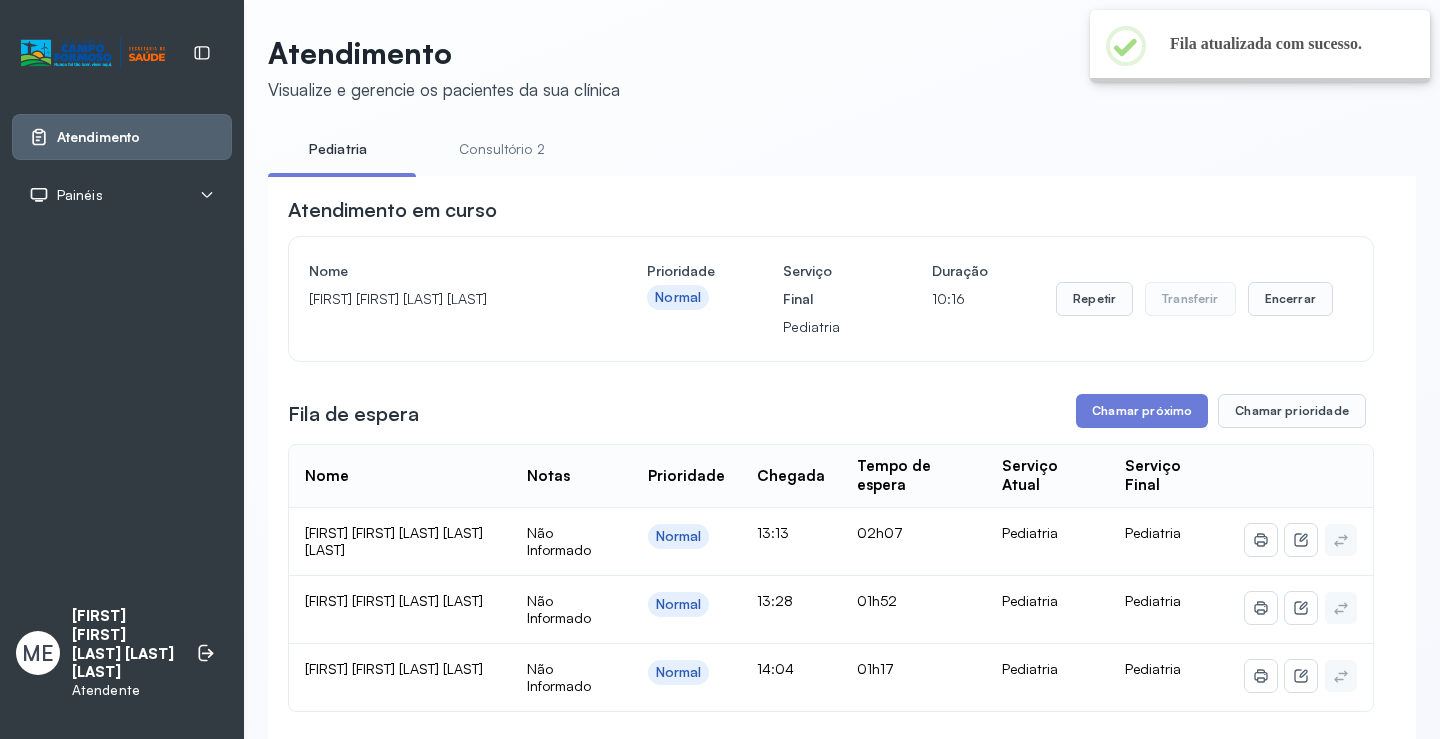 scroll, scrollTop: 300, scrollLeft: 0, axis: vertical 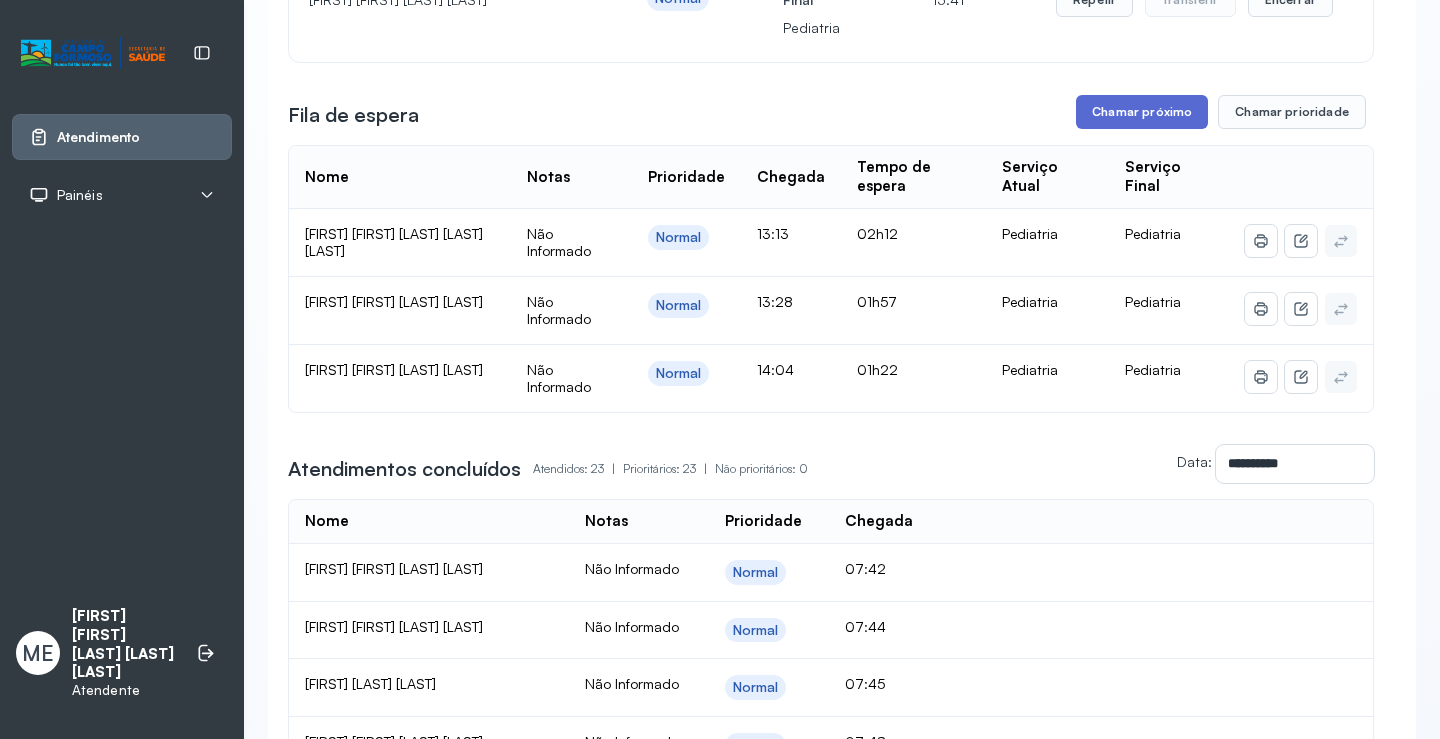 click on "Chamar próximo" at bounding box center (1142, 112) 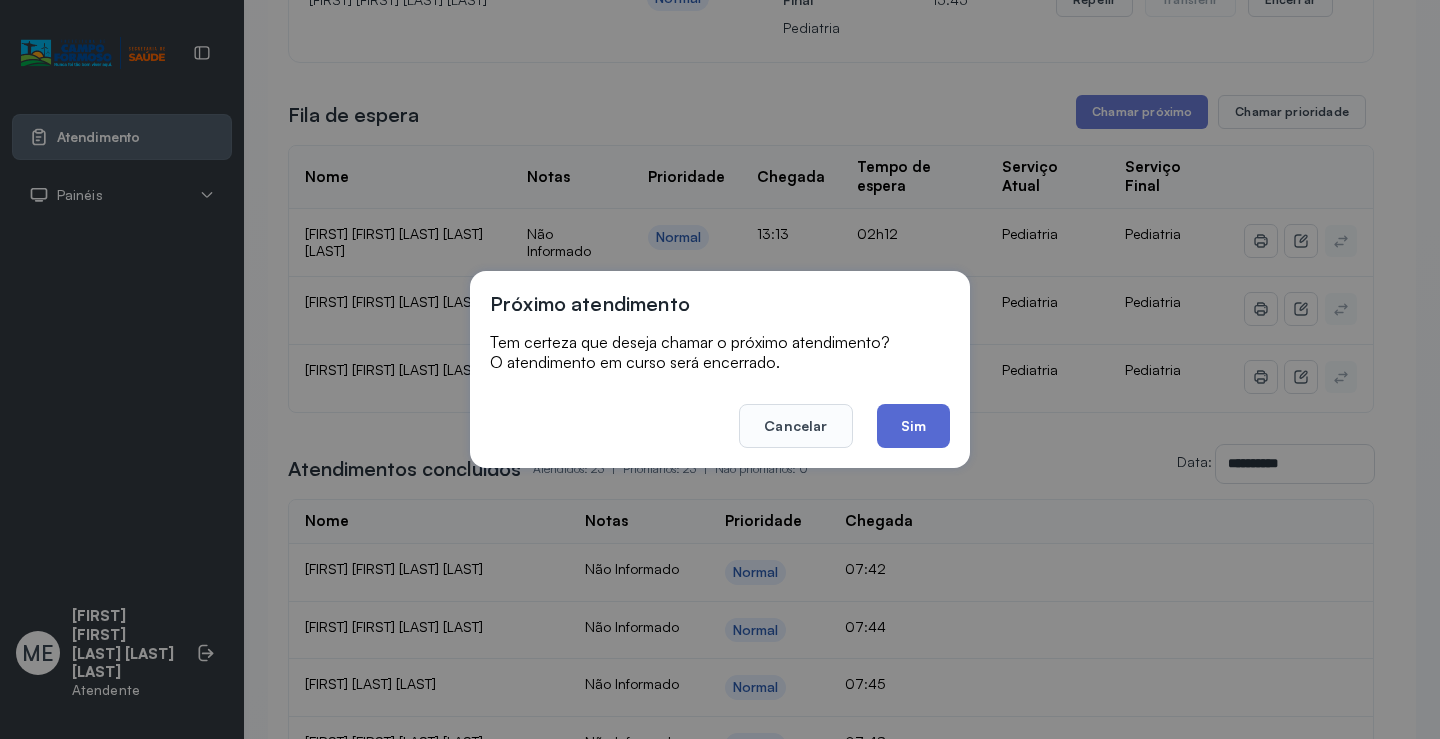 click on "Sim" 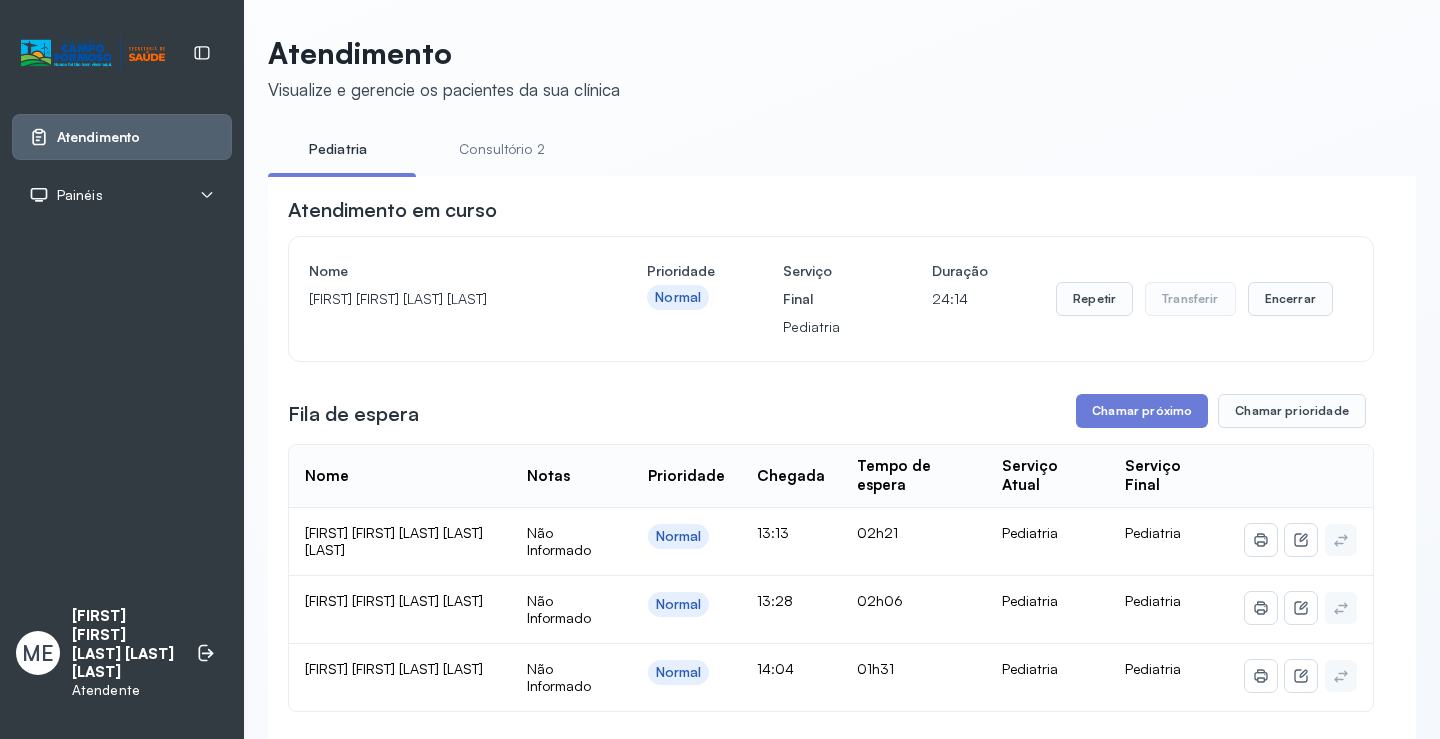 scroll, scrollTop: 300, scrollLeft: 0, axis: vertical 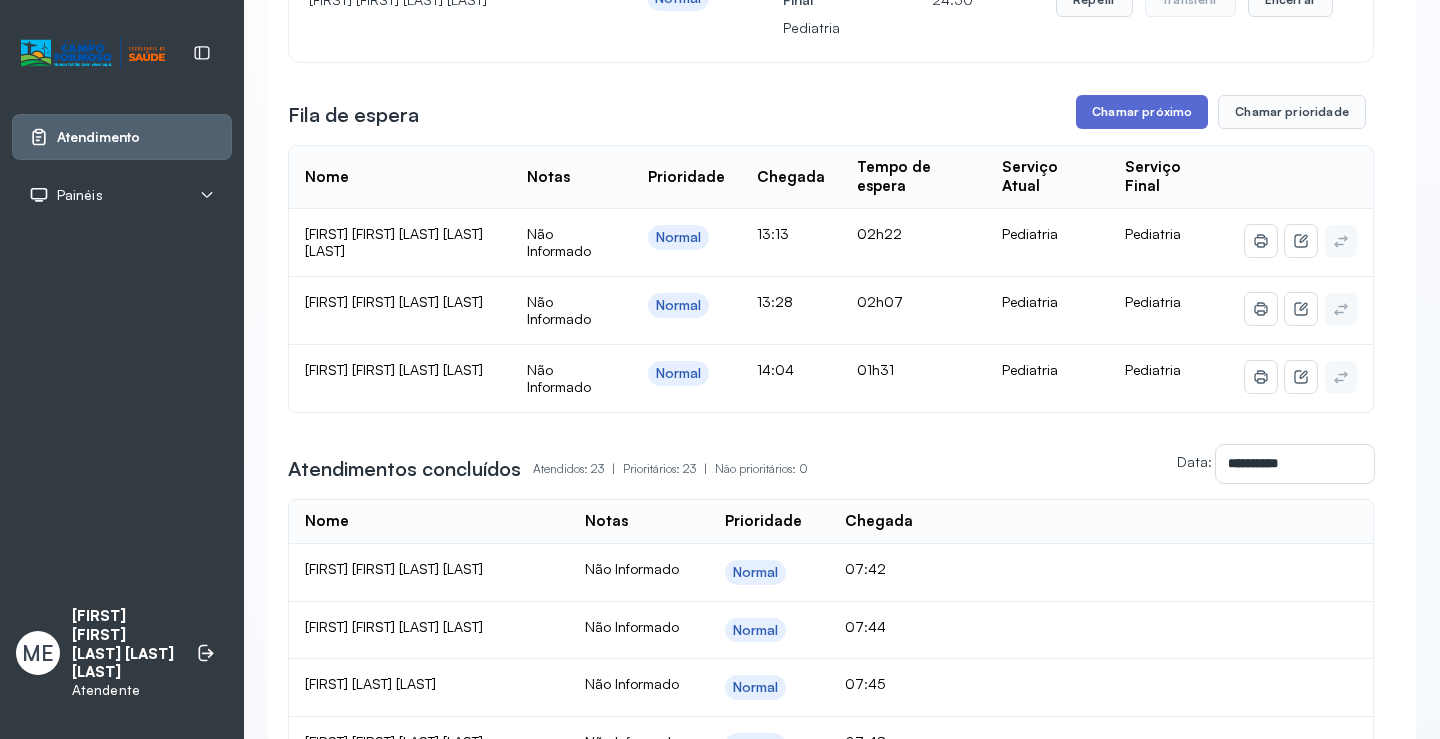 click on "Chamar próximo" at bounding box center (1142, 112) 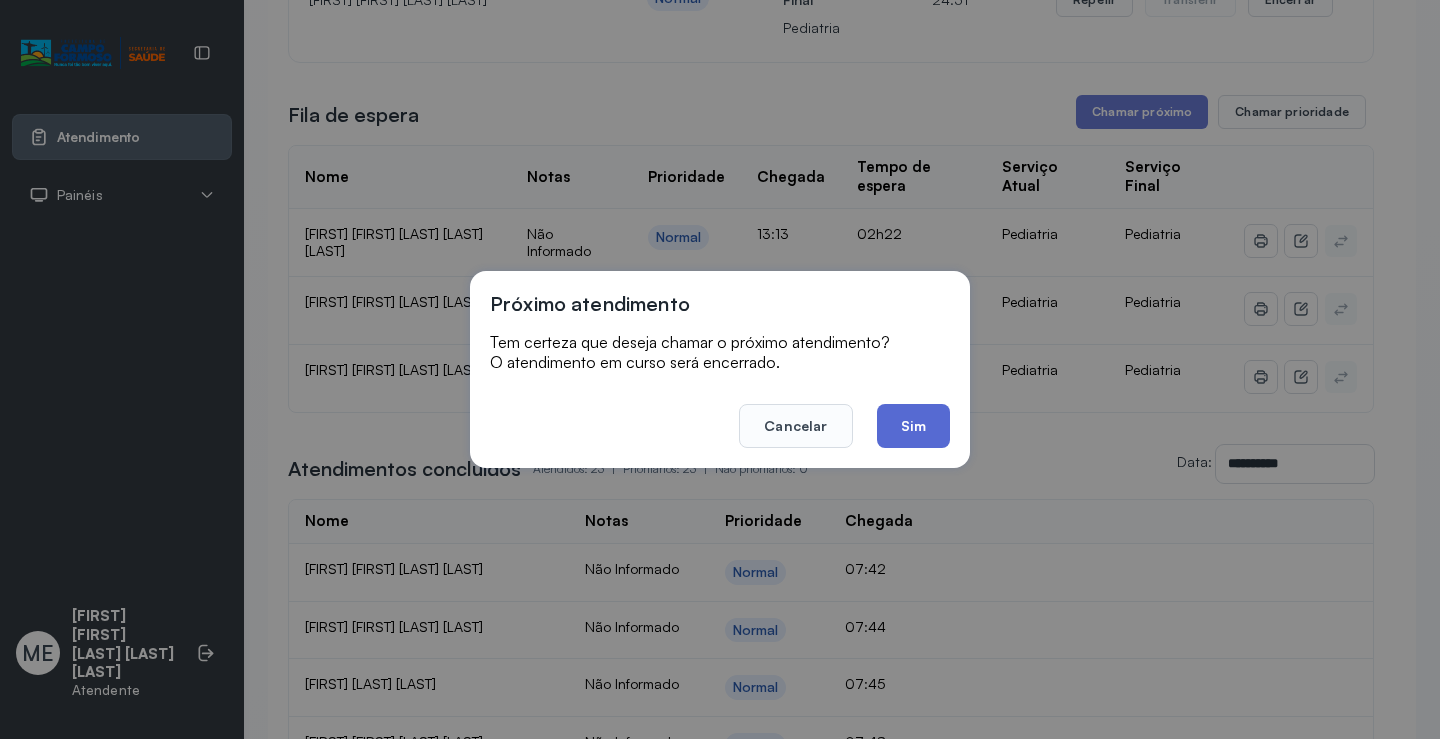 click on "Sim" 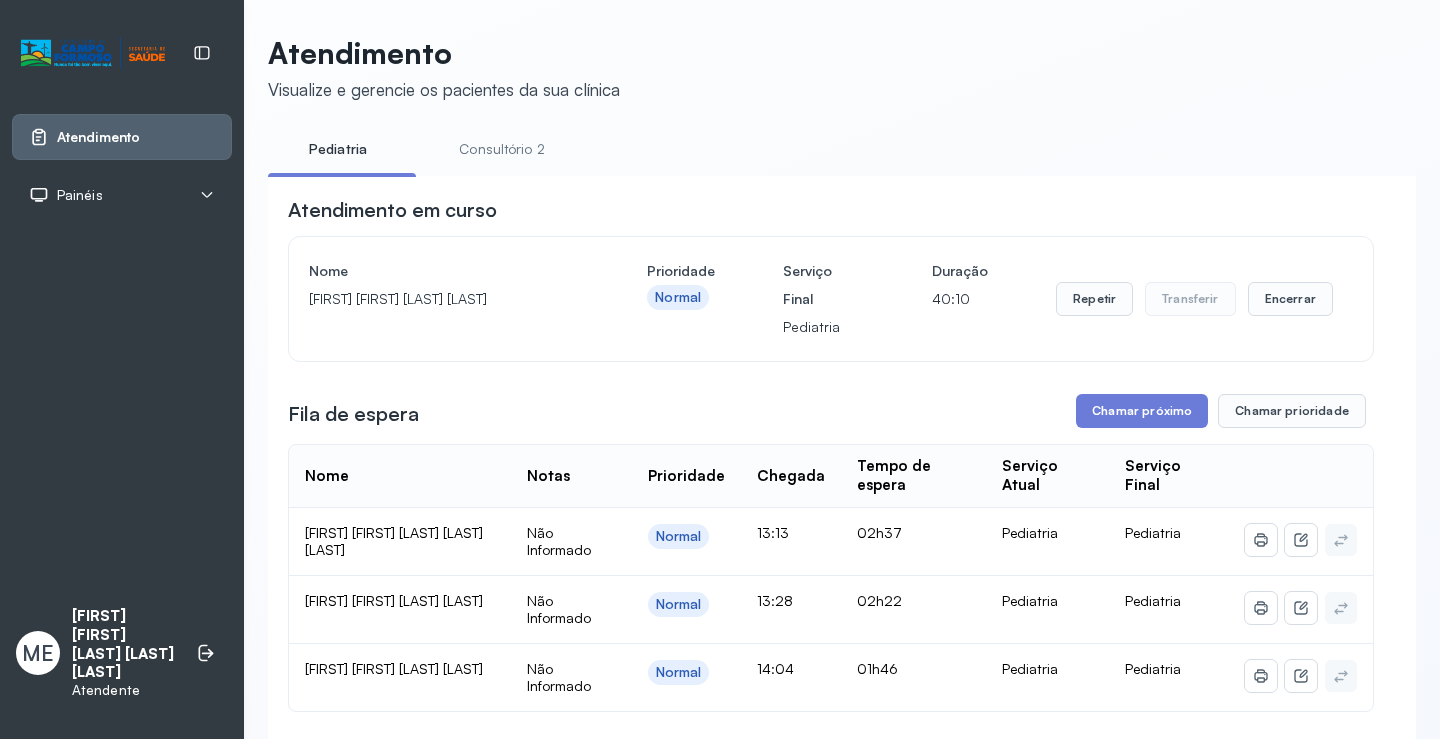 scroll, scrollTop: 300, scrollLeft: 0, axis: vertical 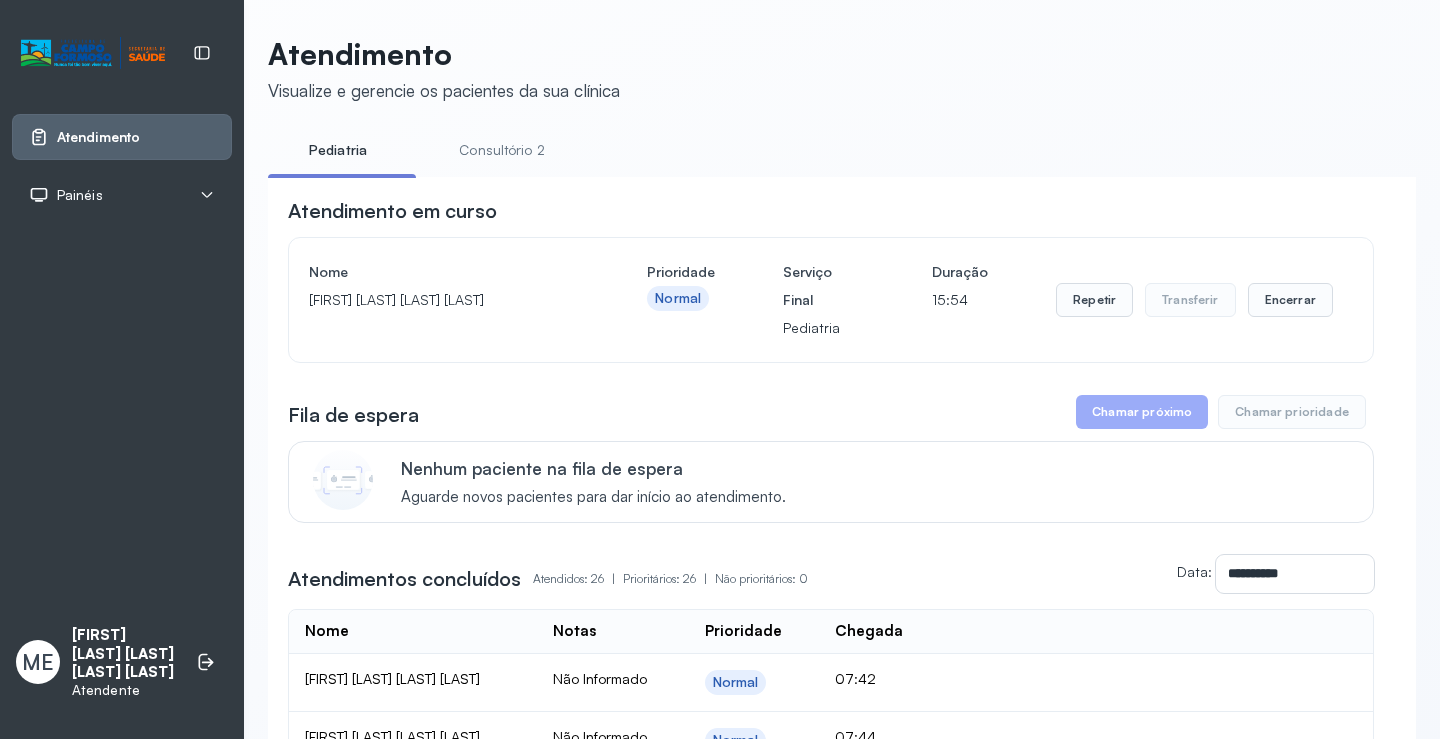 click on "Chamar próximo" at bounding box center [1142, 412] 